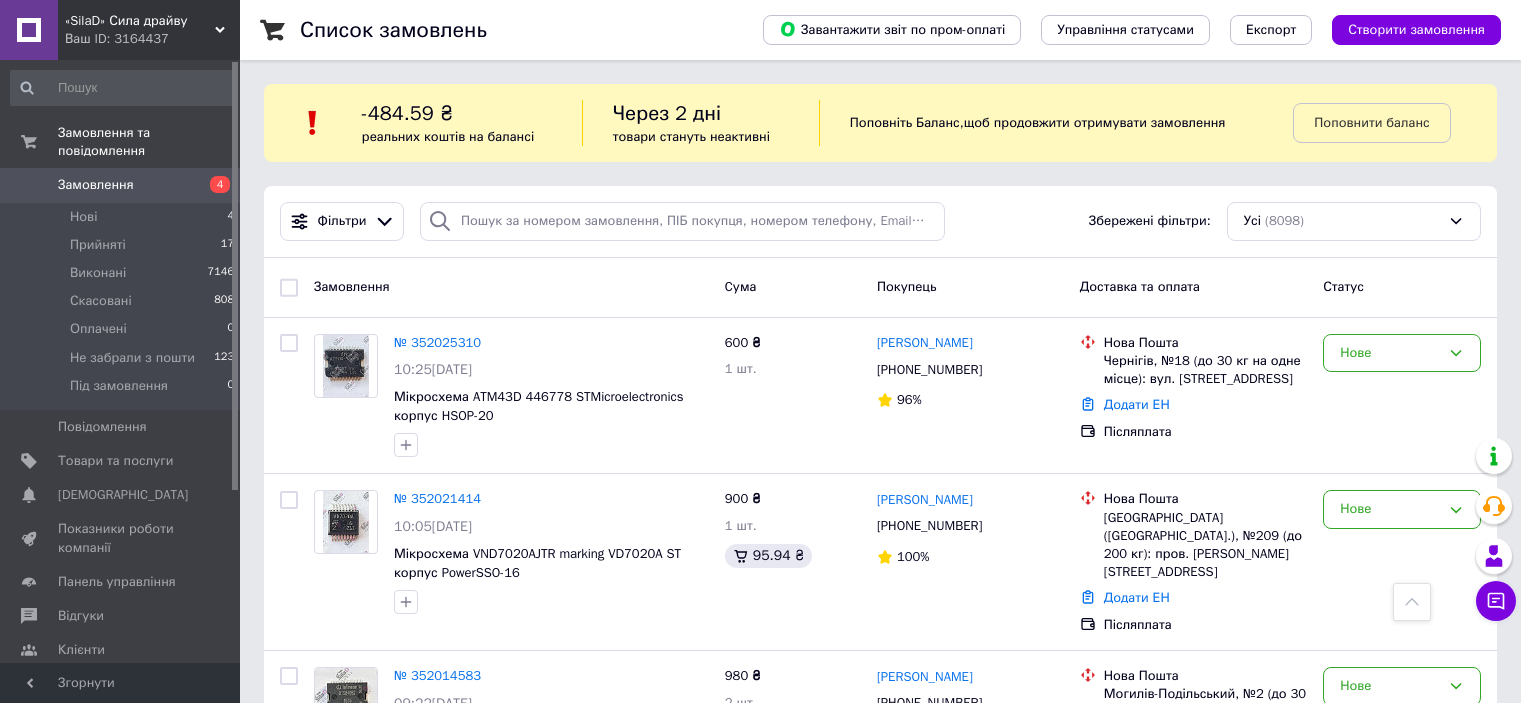 scroll, scrollTop: 600, scrollLeft: 0, axis: vertical 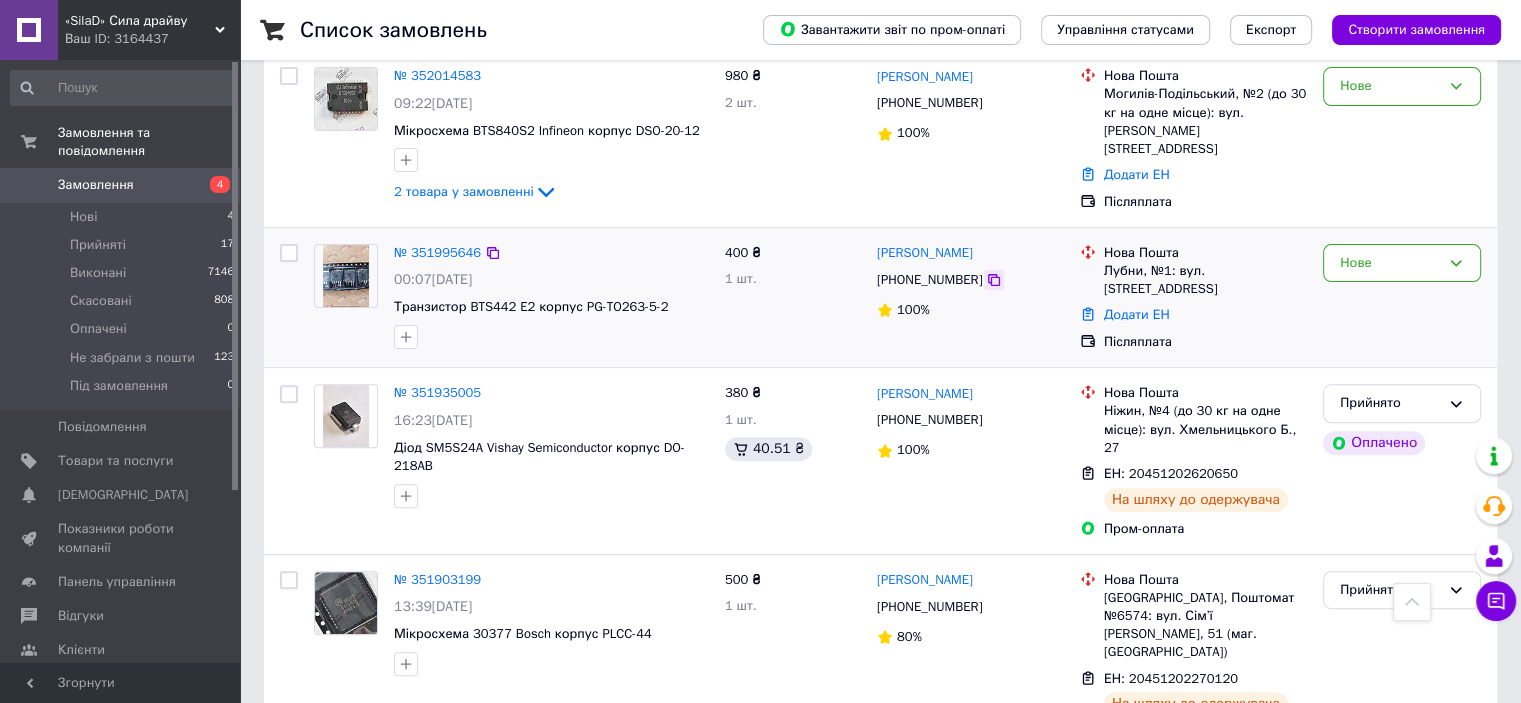 click 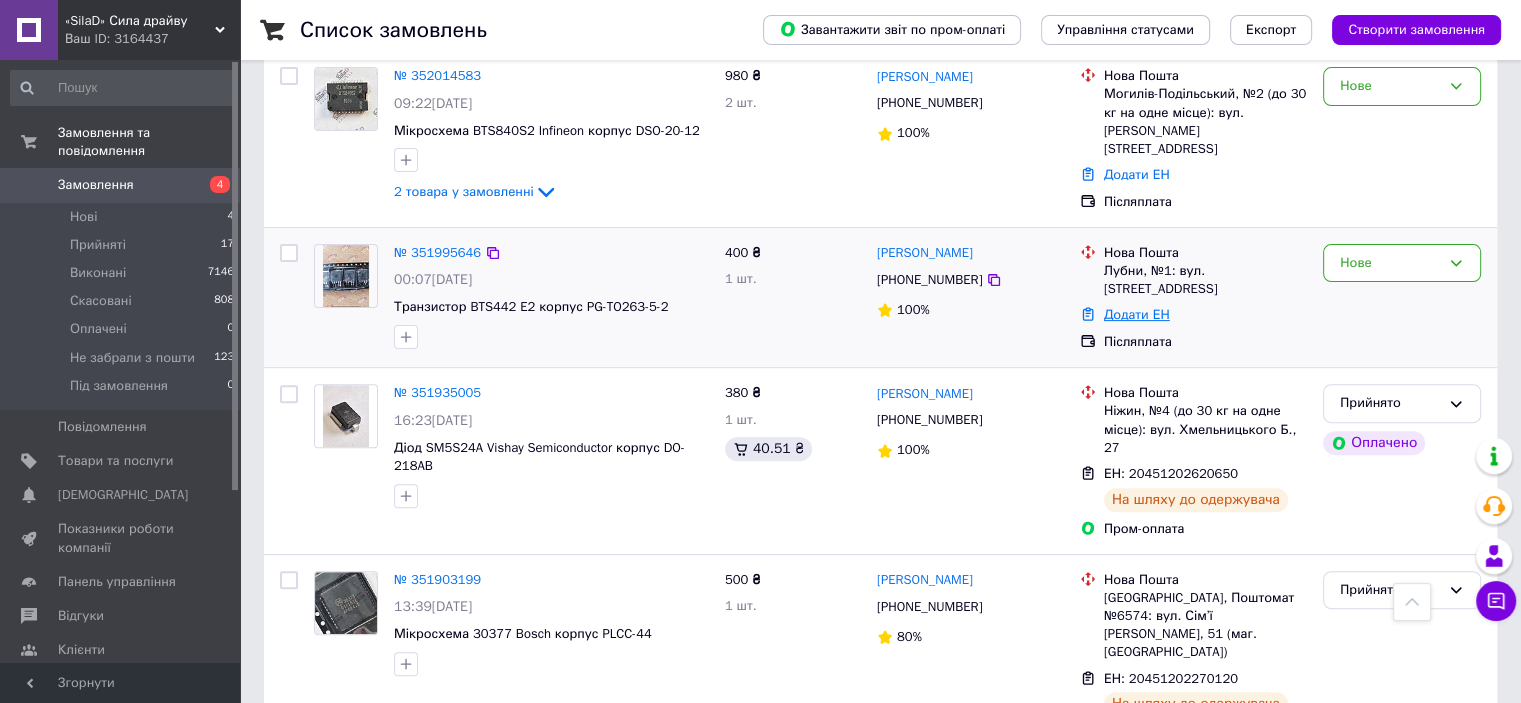 click on "Додати ЕН" at bounding box center [1137, 314] 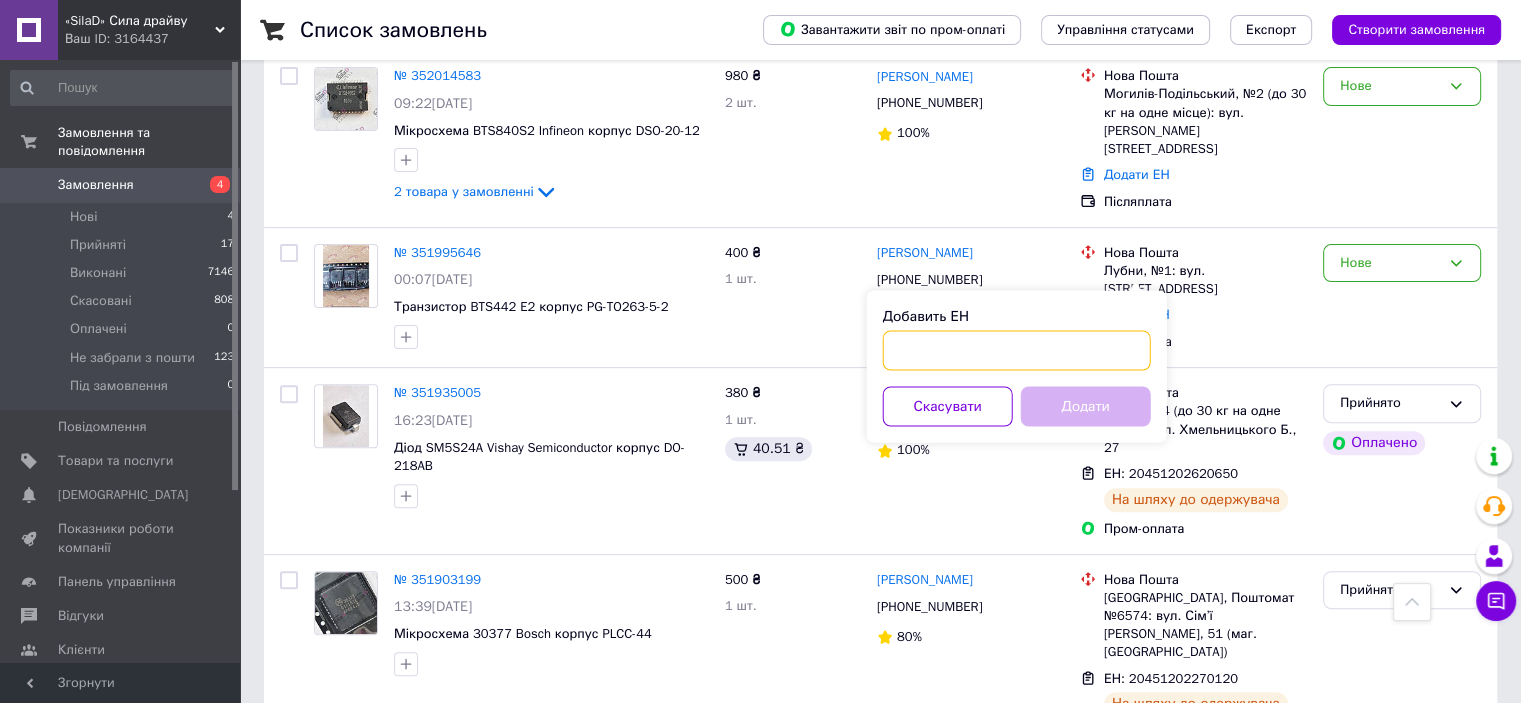 paste on "20451202877542" 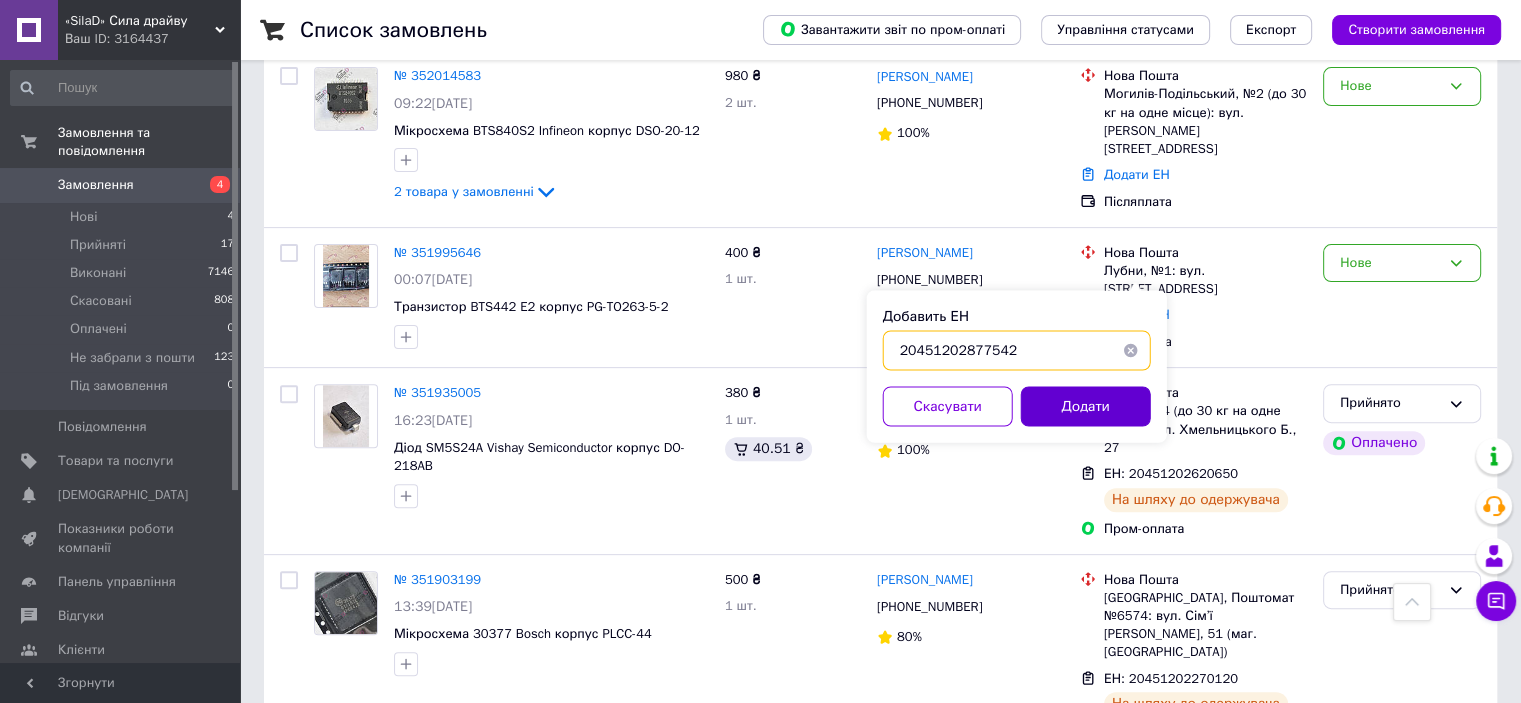 type on "20451202877542" 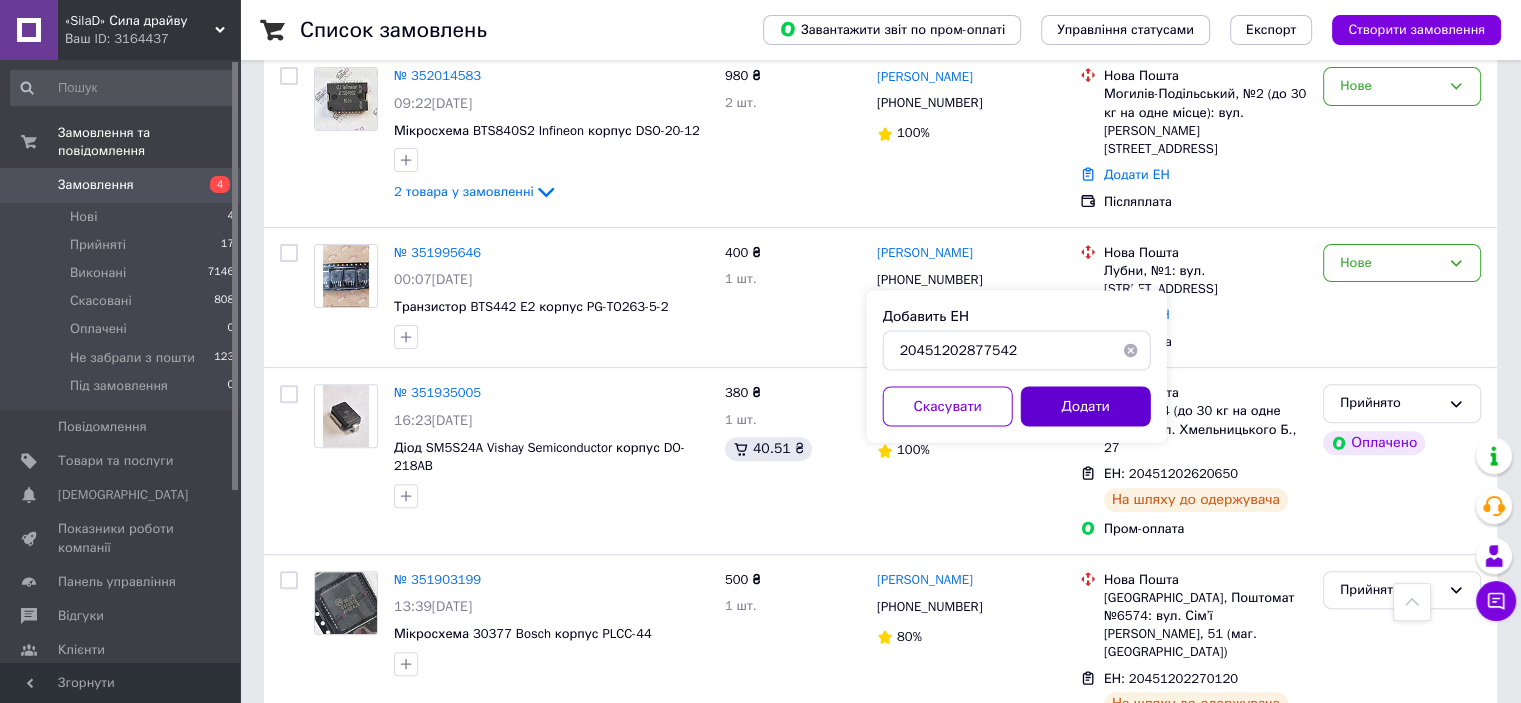 click on "Додати" at bounding box center (1086, 406) 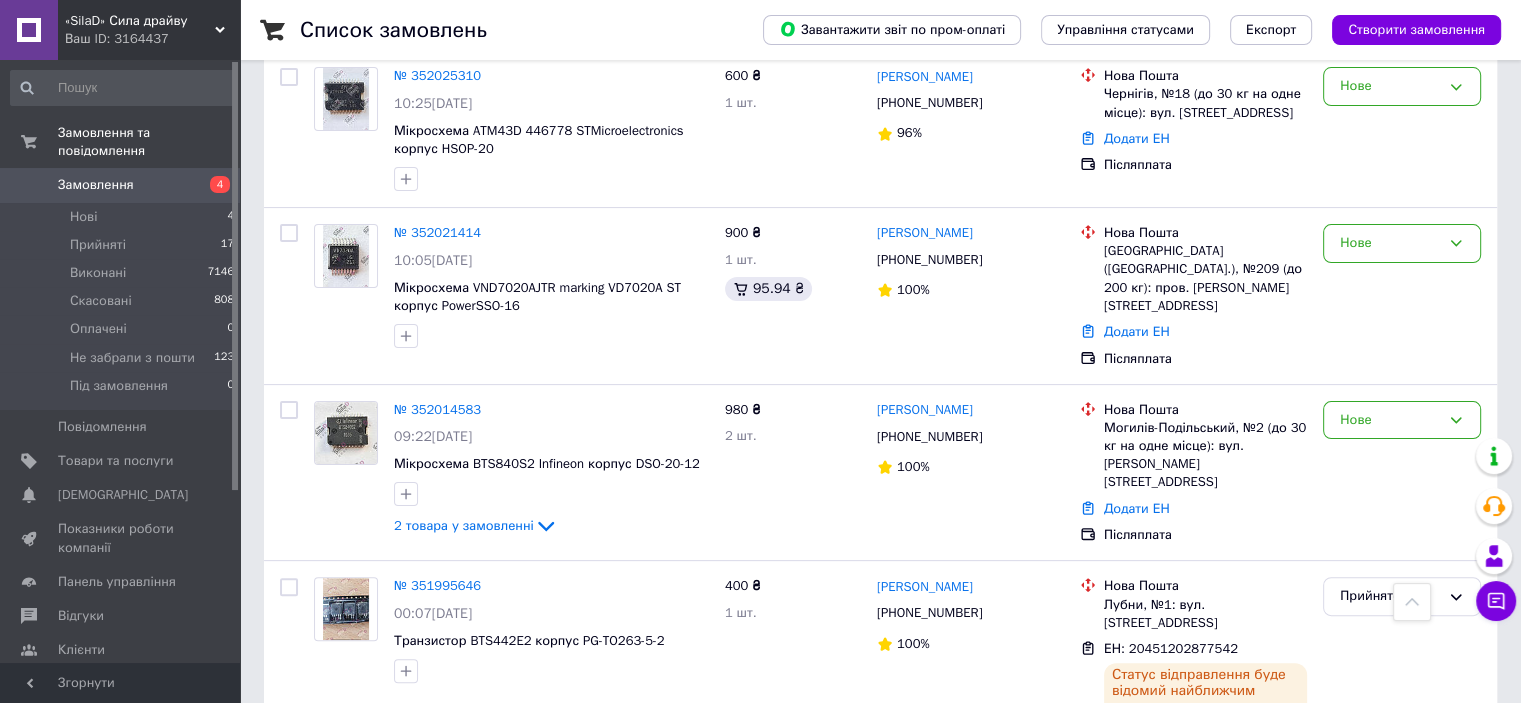 scroll, scrollTop: 258, scrollLeft: 0, axis: vertical 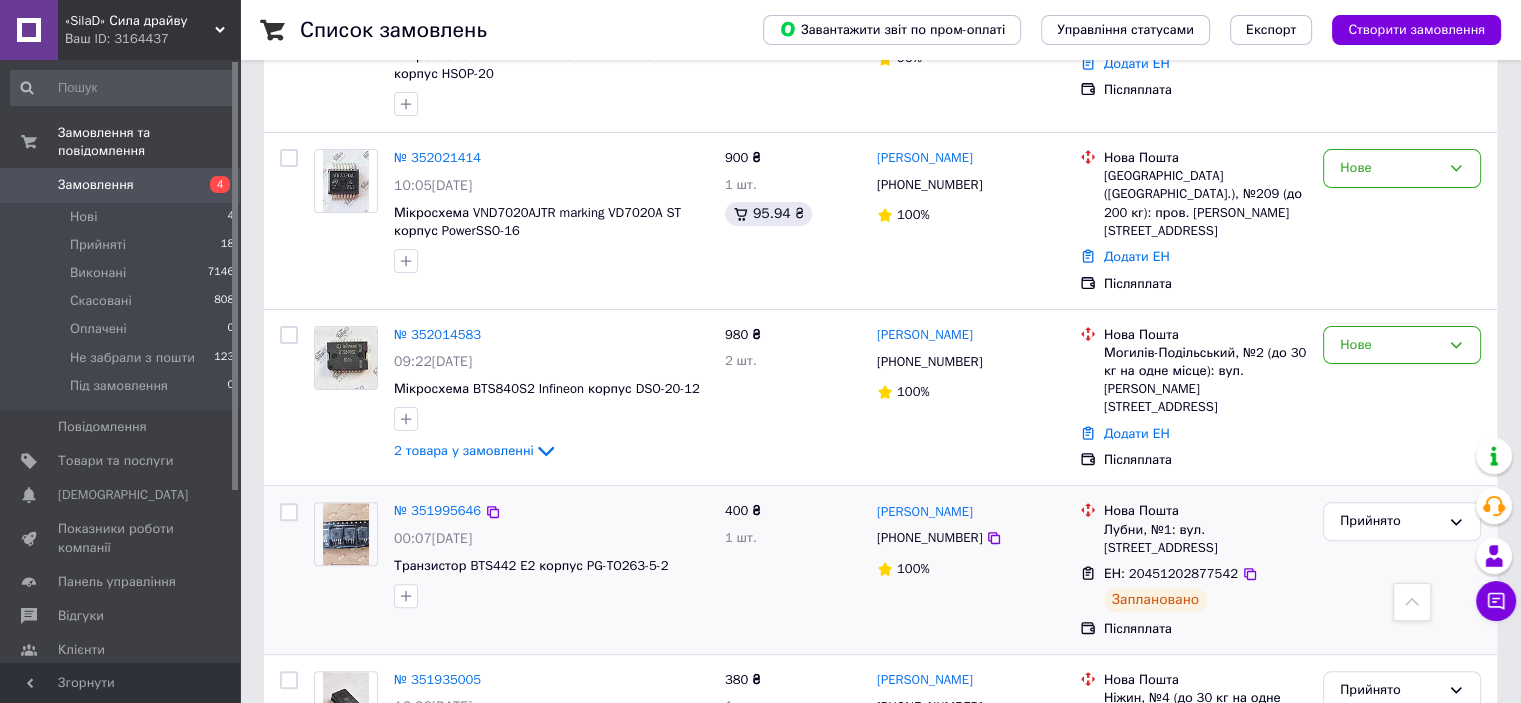 click on "Транзистор BTS442 E2 корпус PG-TO263-5-2" at bounding box center (551, 566) 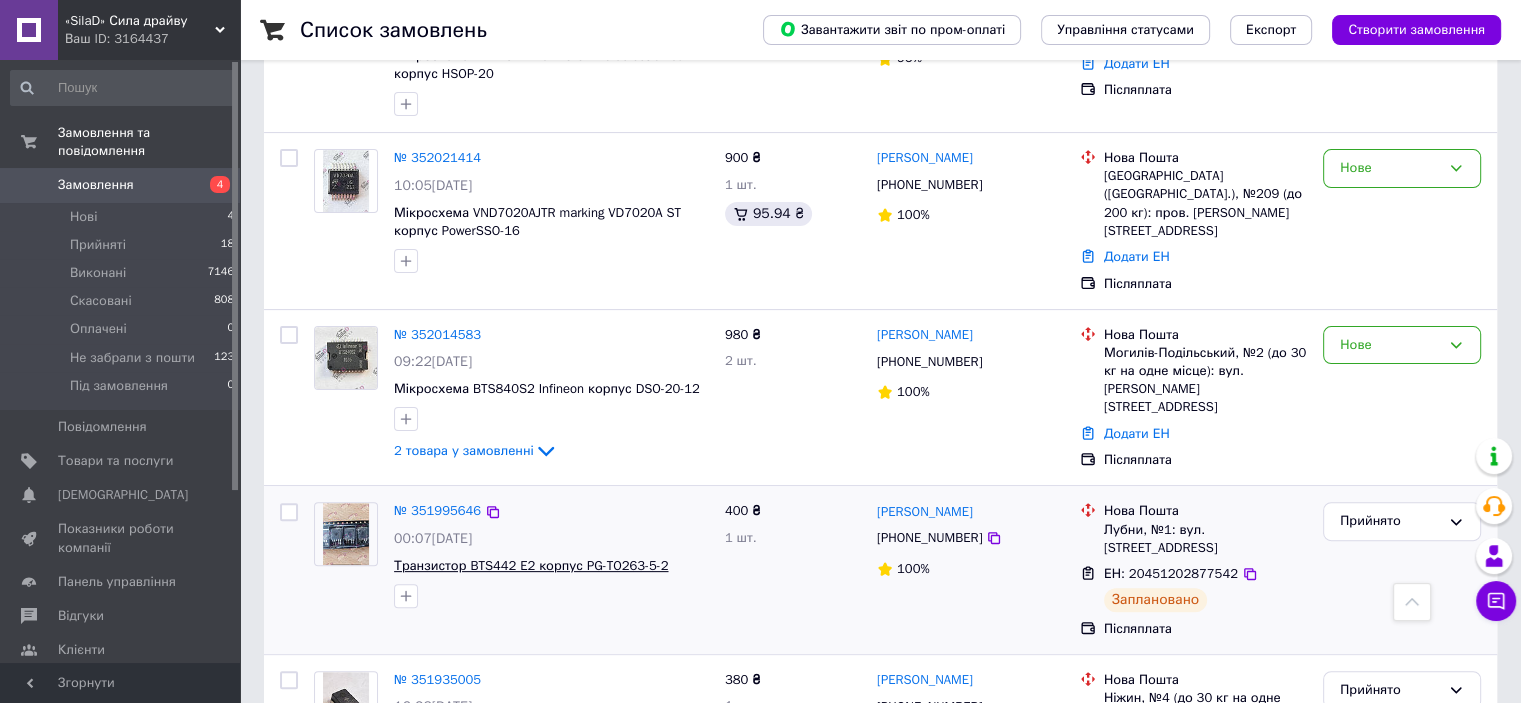 click on "Транзистор BTS442 E2 корпус PG-TO263-5-2" at bounding box center [531, 565] 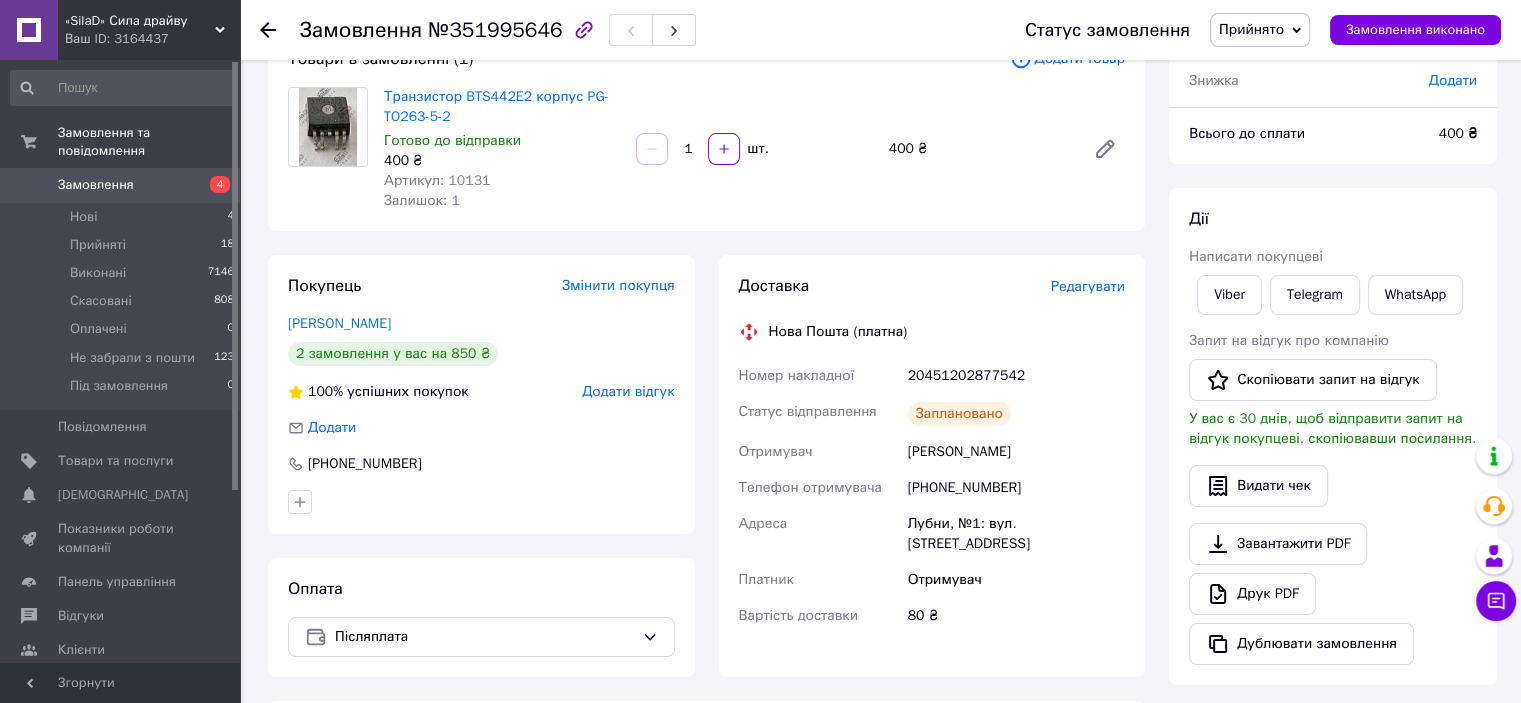 scroll, scrollTop: 0, scrollLeft: 0, axis: both 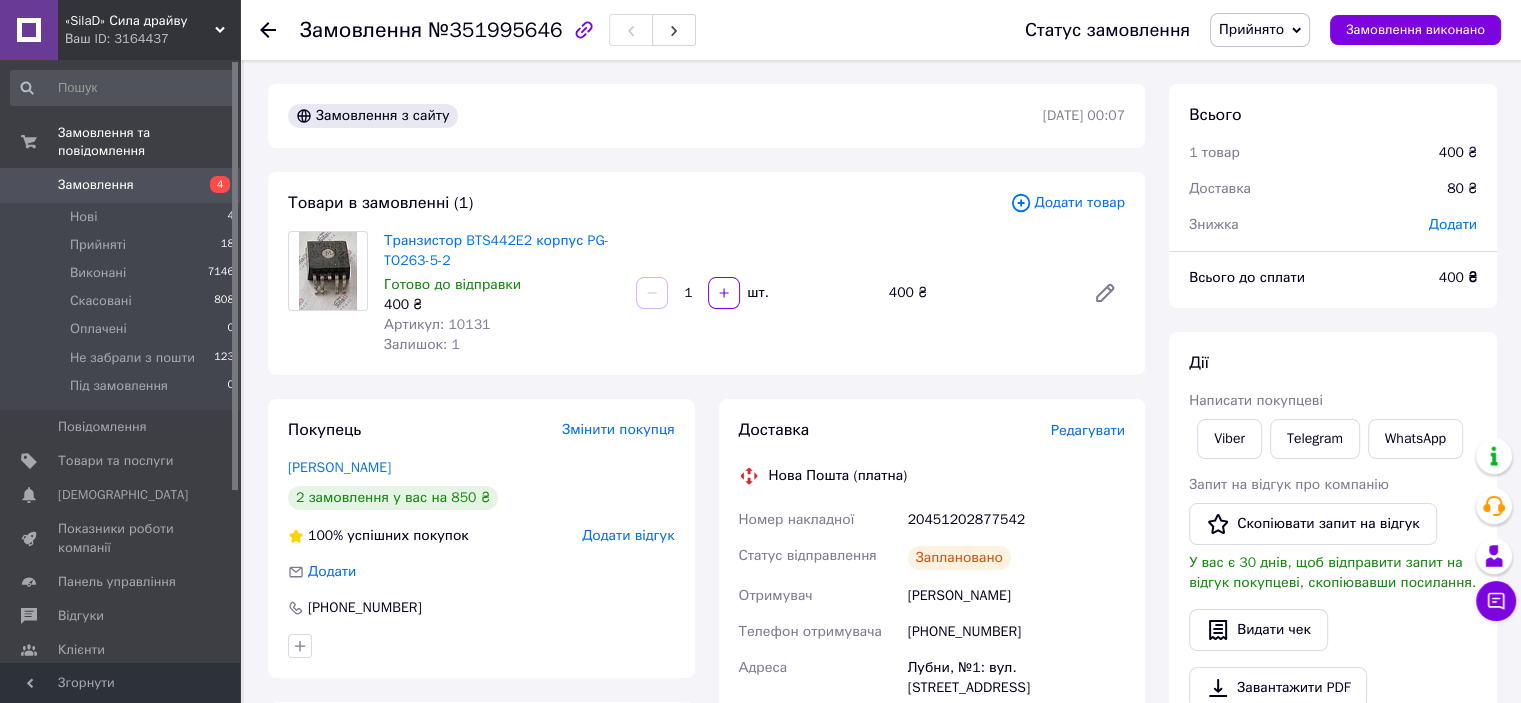 click 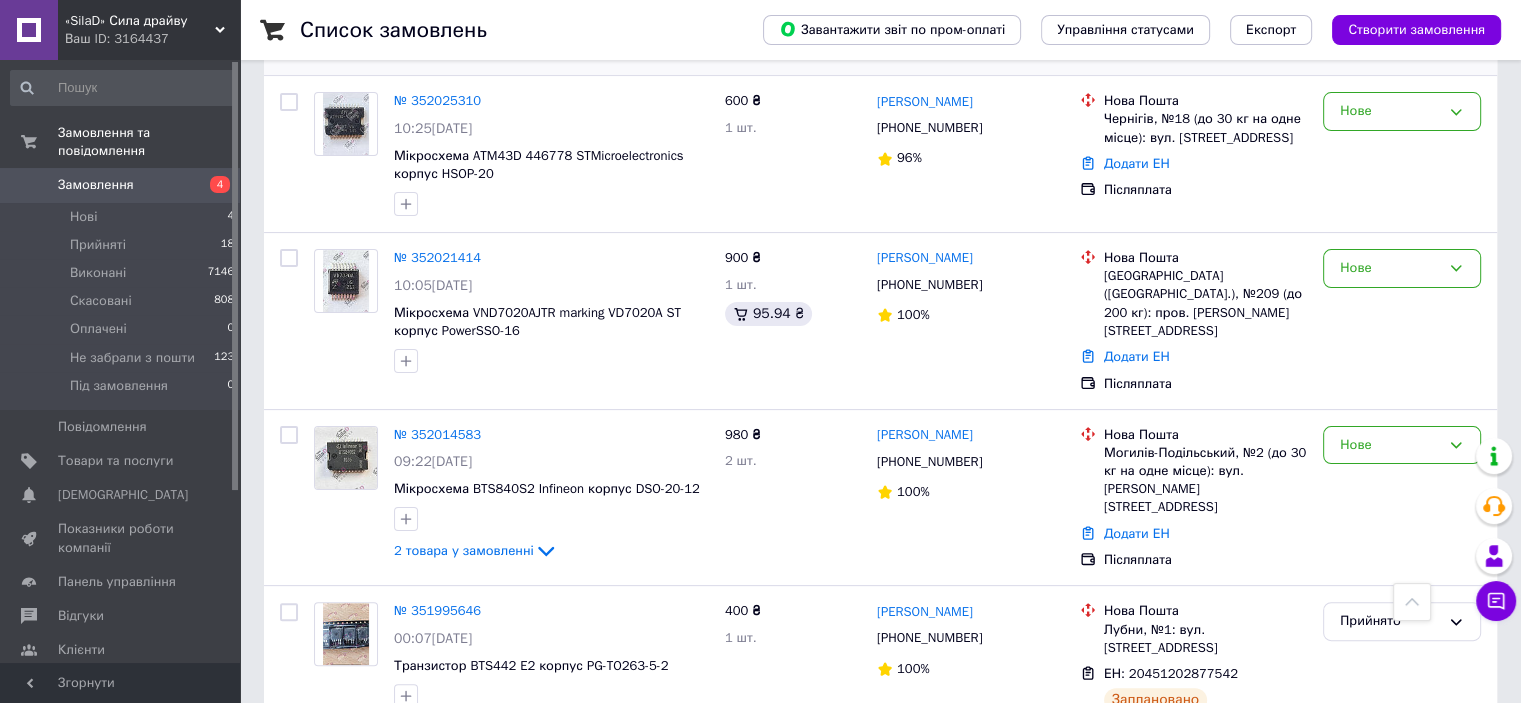 scroll, scrollTop: 500, scrollLeft: 0, axis: vertical 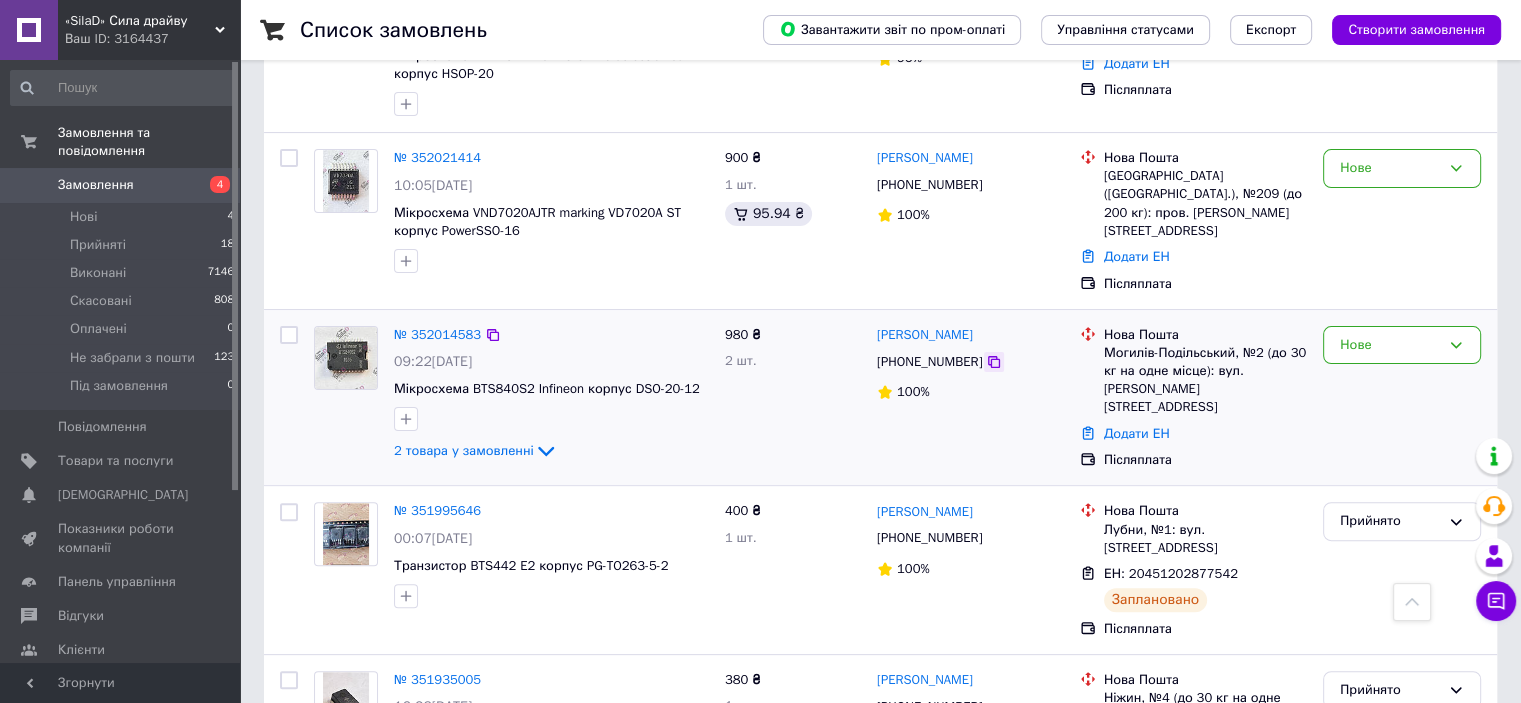 click 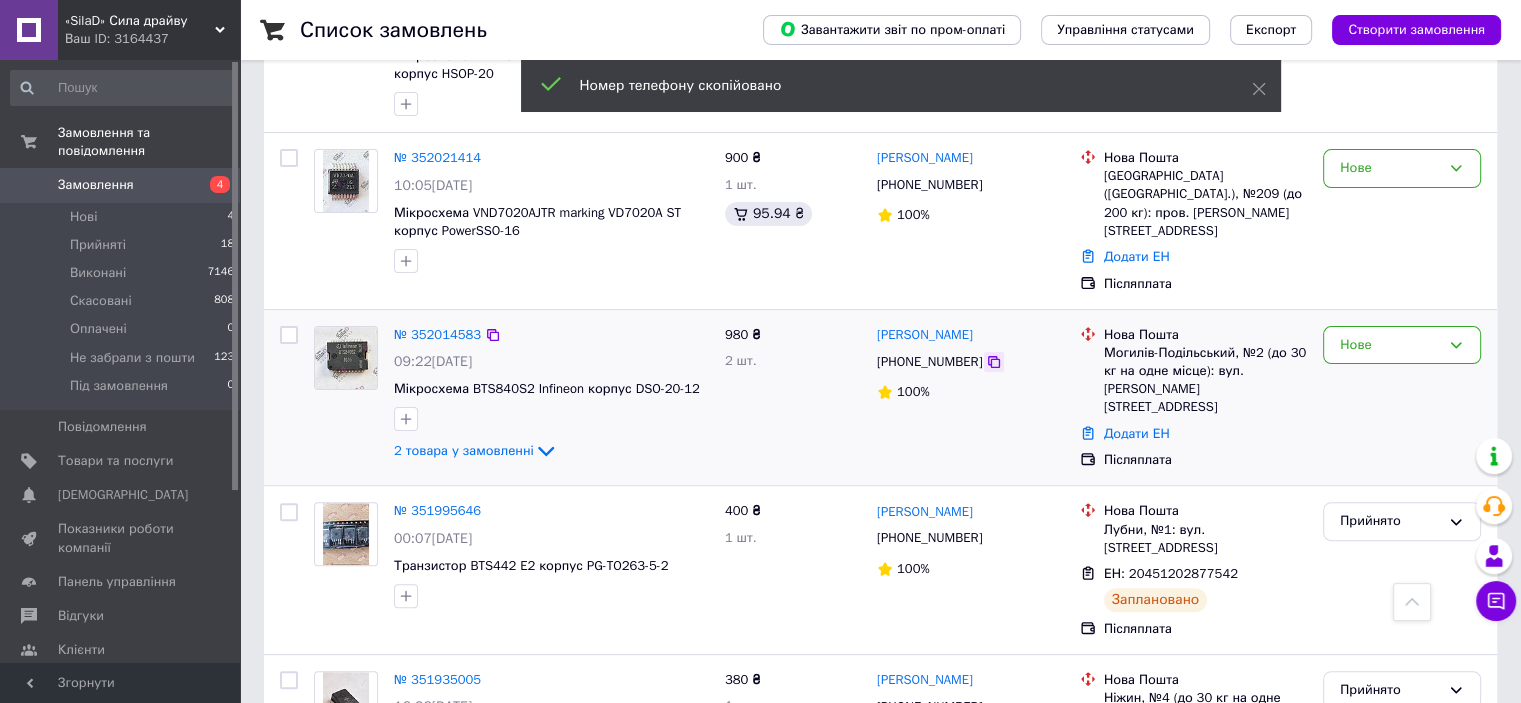 click 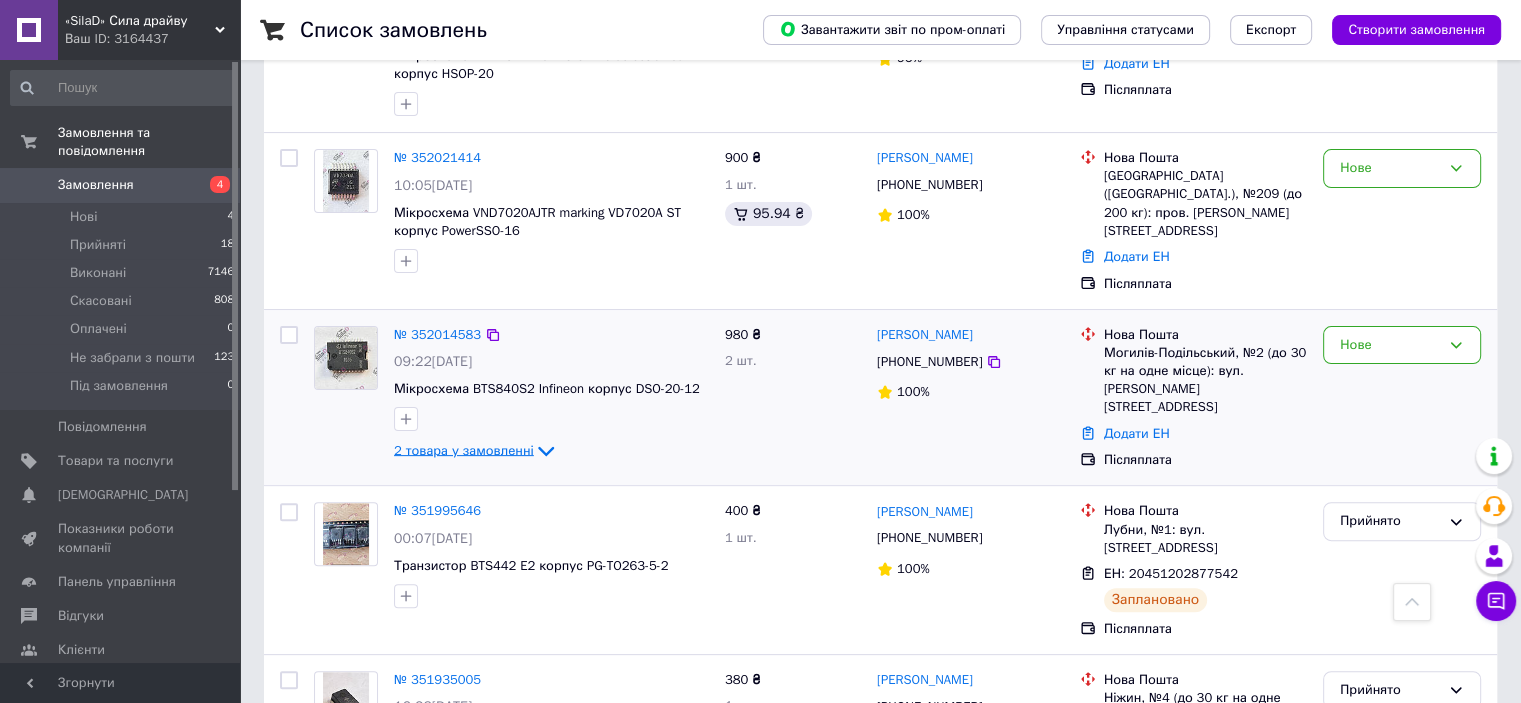 click on "2 товара у замовленні" at bounding box center [464, 450] 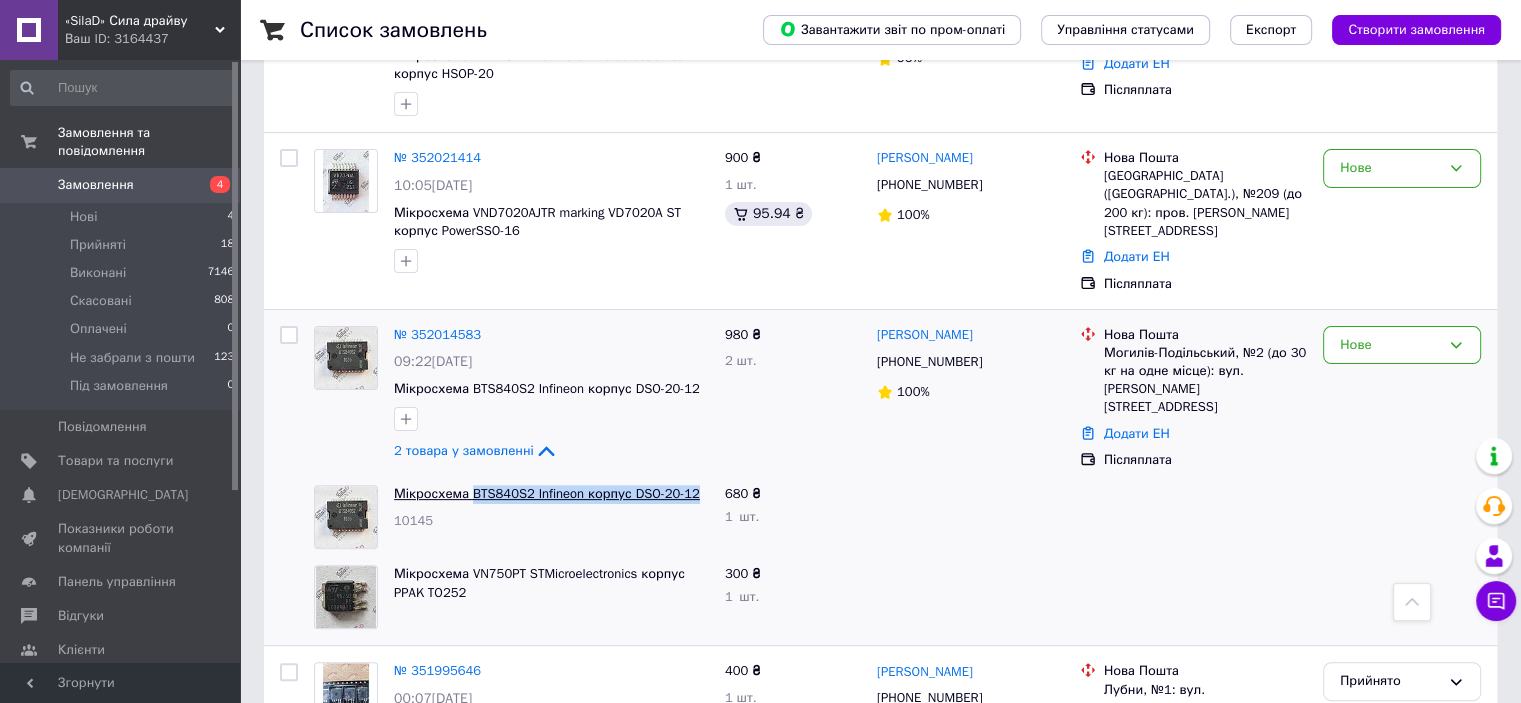 drag, startPoint x: 701, startPoint y: 459, endPoint x: 470, endPoint y: 467, distance: 231.13849 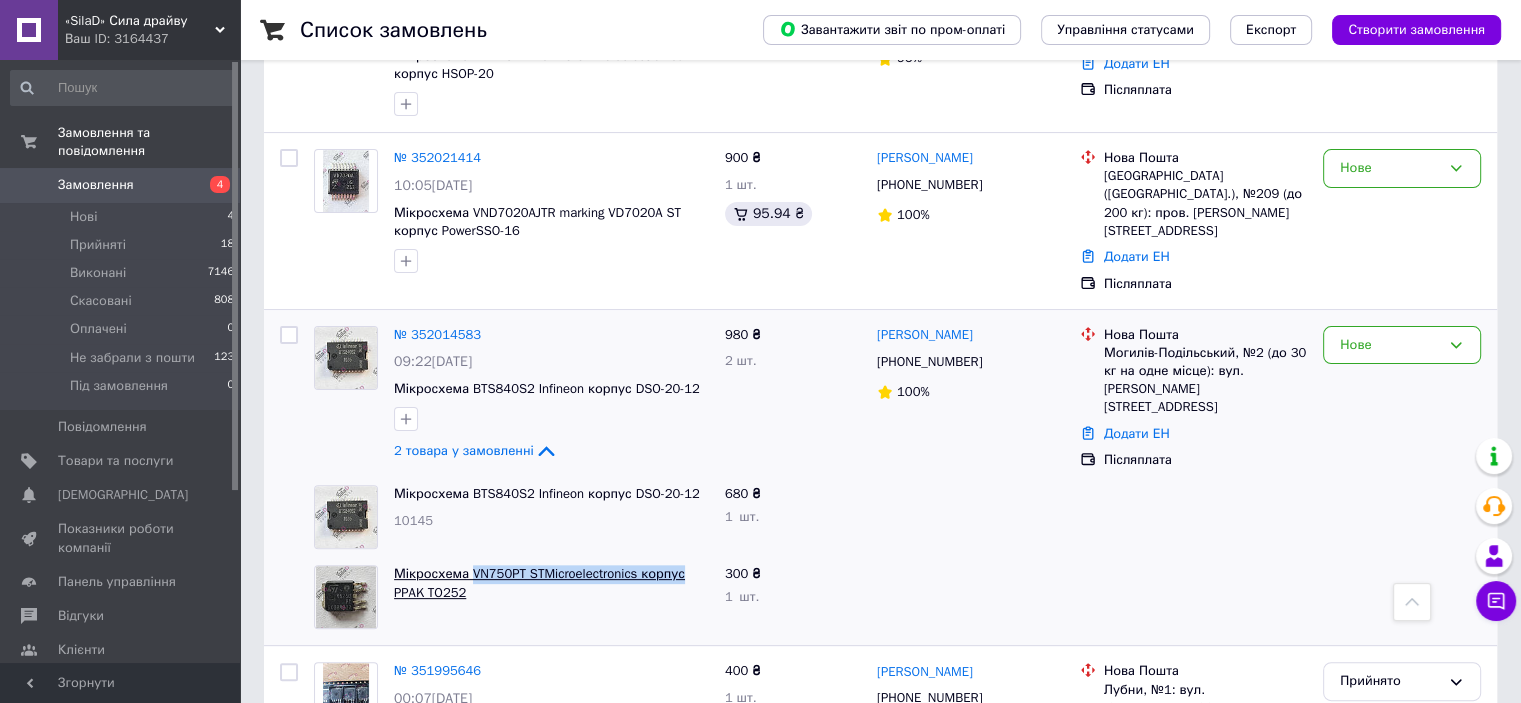 drag, startPoint x: 688, startPoint y: 545, endPoint x: 470, endPoint y: 549, distance: 218.0367 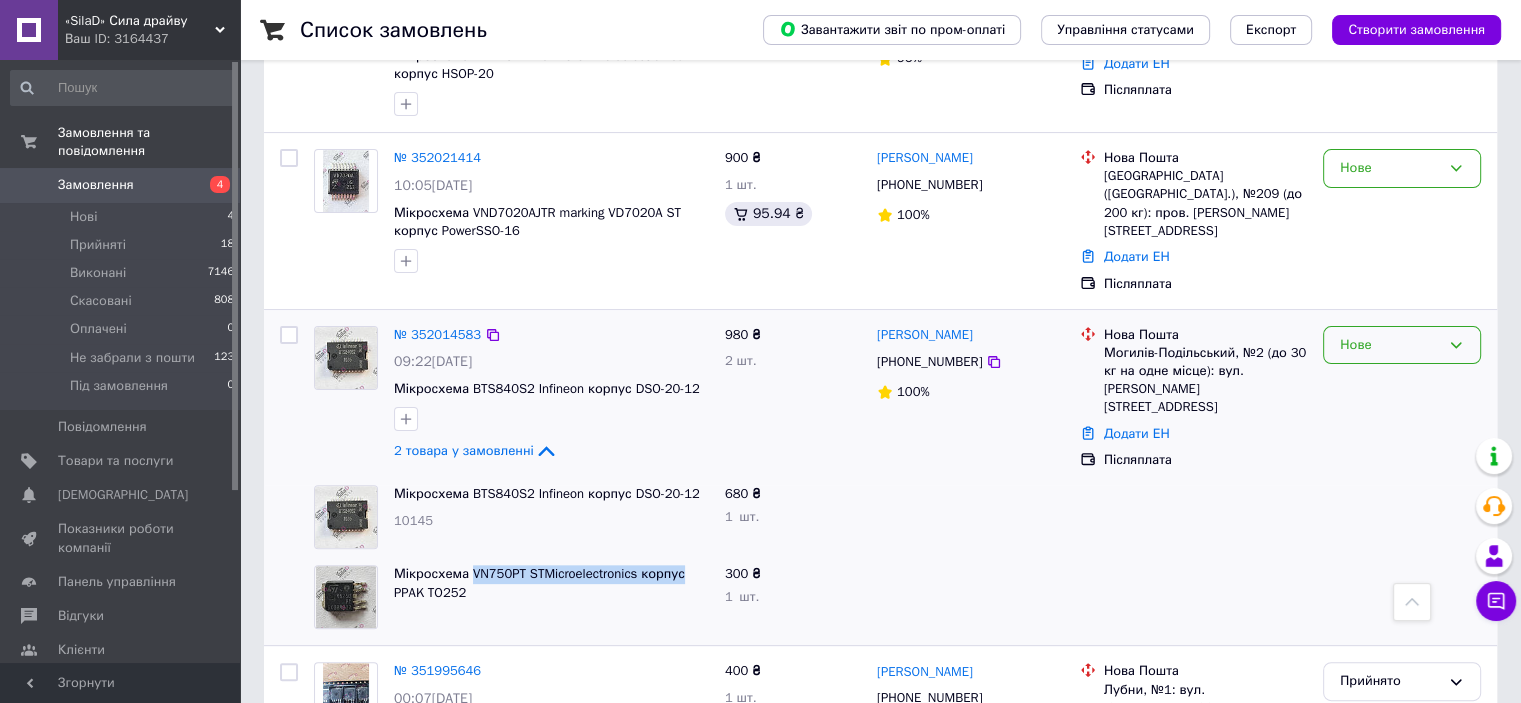 click on "Нове" at bounding box center [1390, 345] 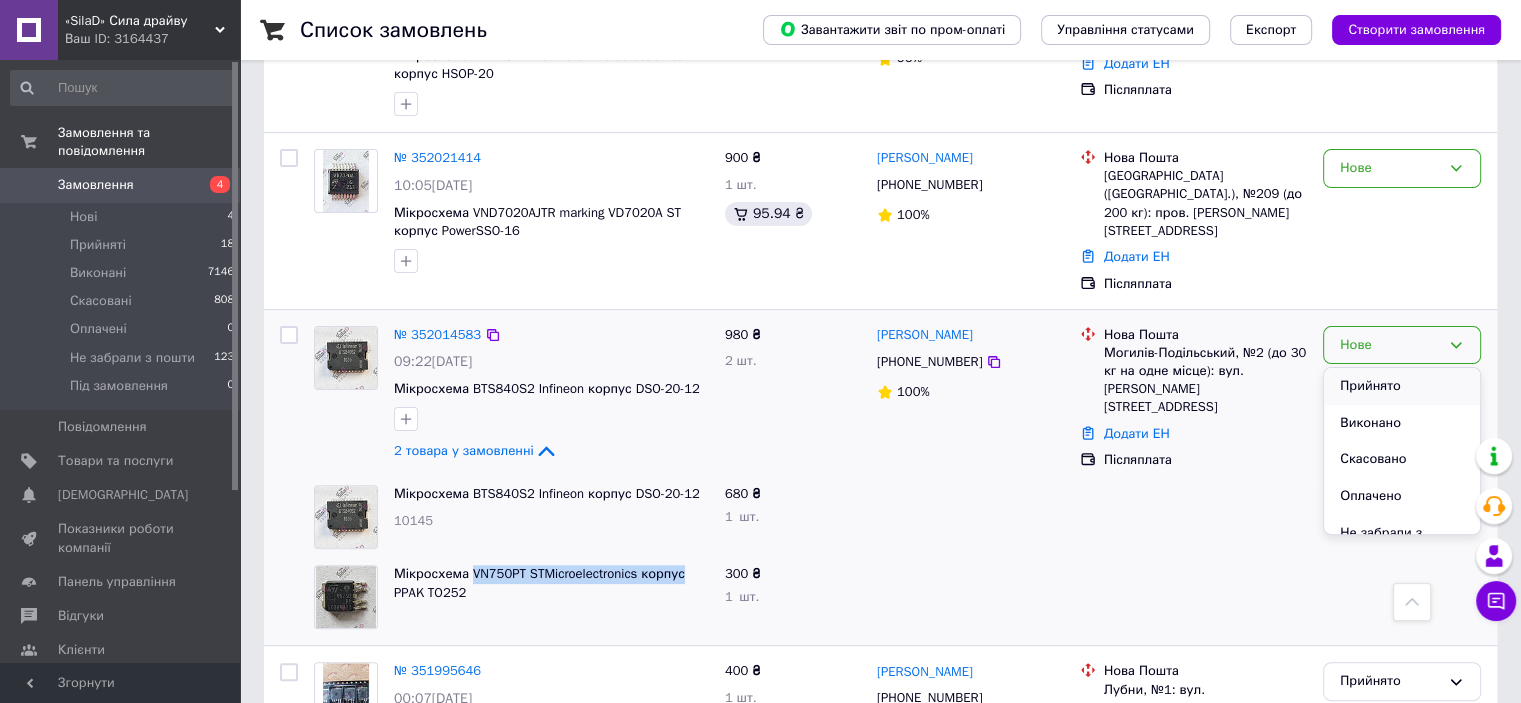 click on "Прийнято" at bounding box center [1402, 386] 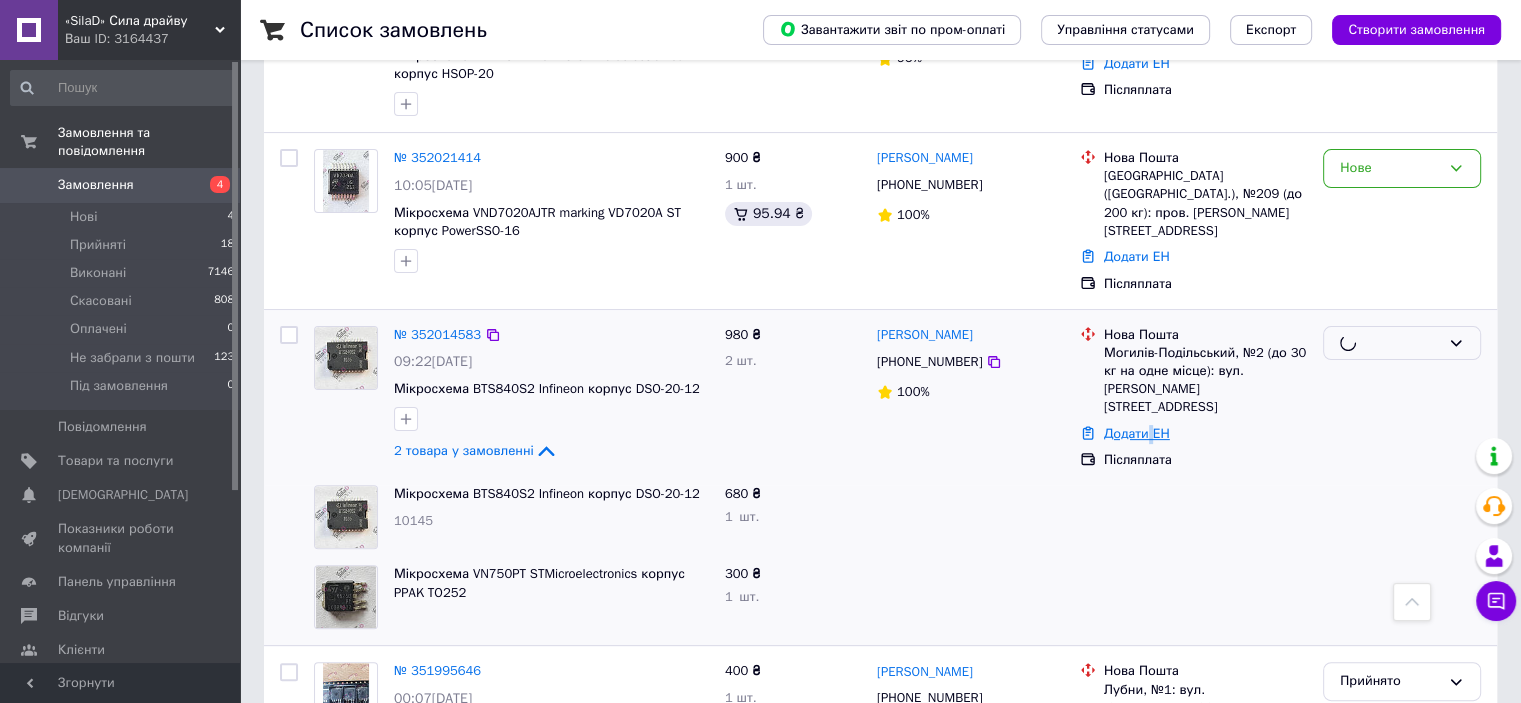 click on "Додати ЕН" at bounding box center (1137, 433) 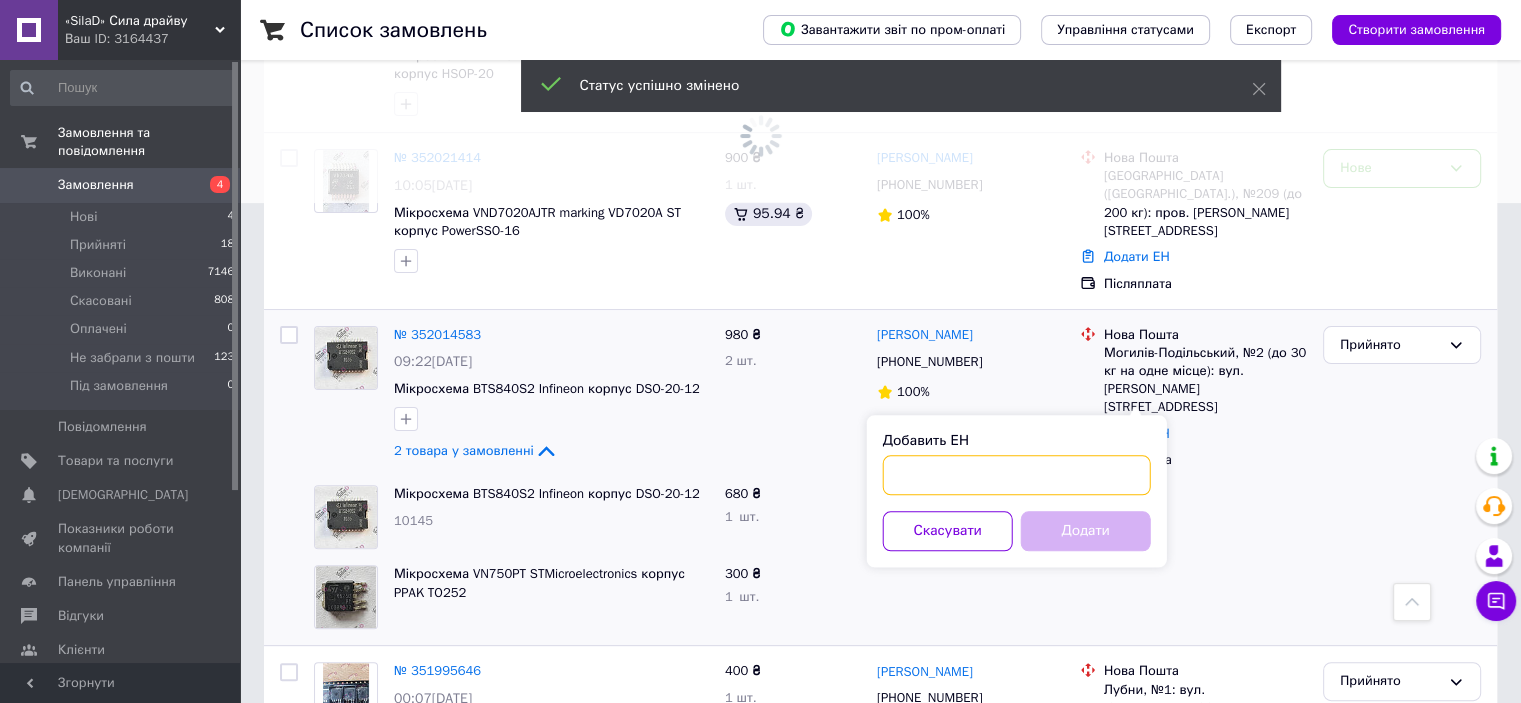paste on "20451202917547" 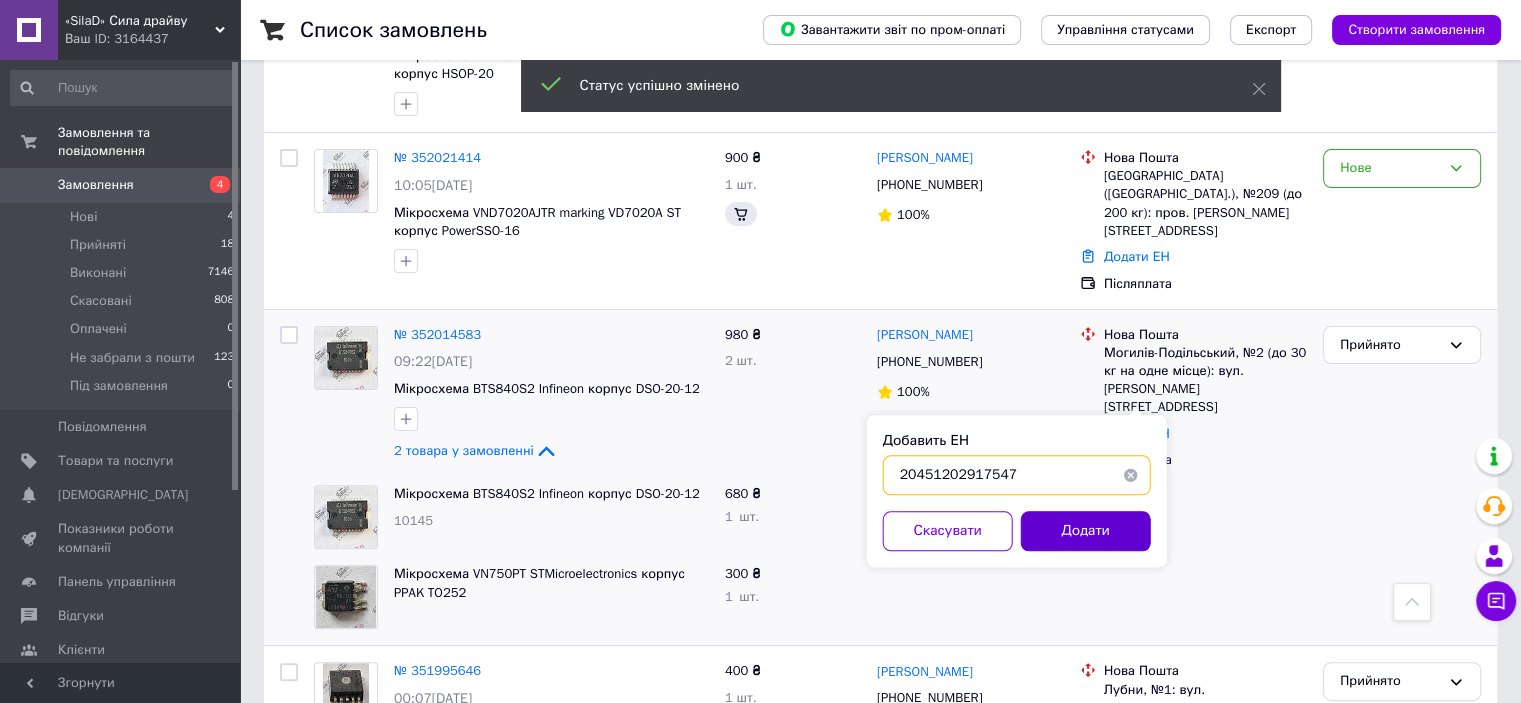 type on "20451202917547" 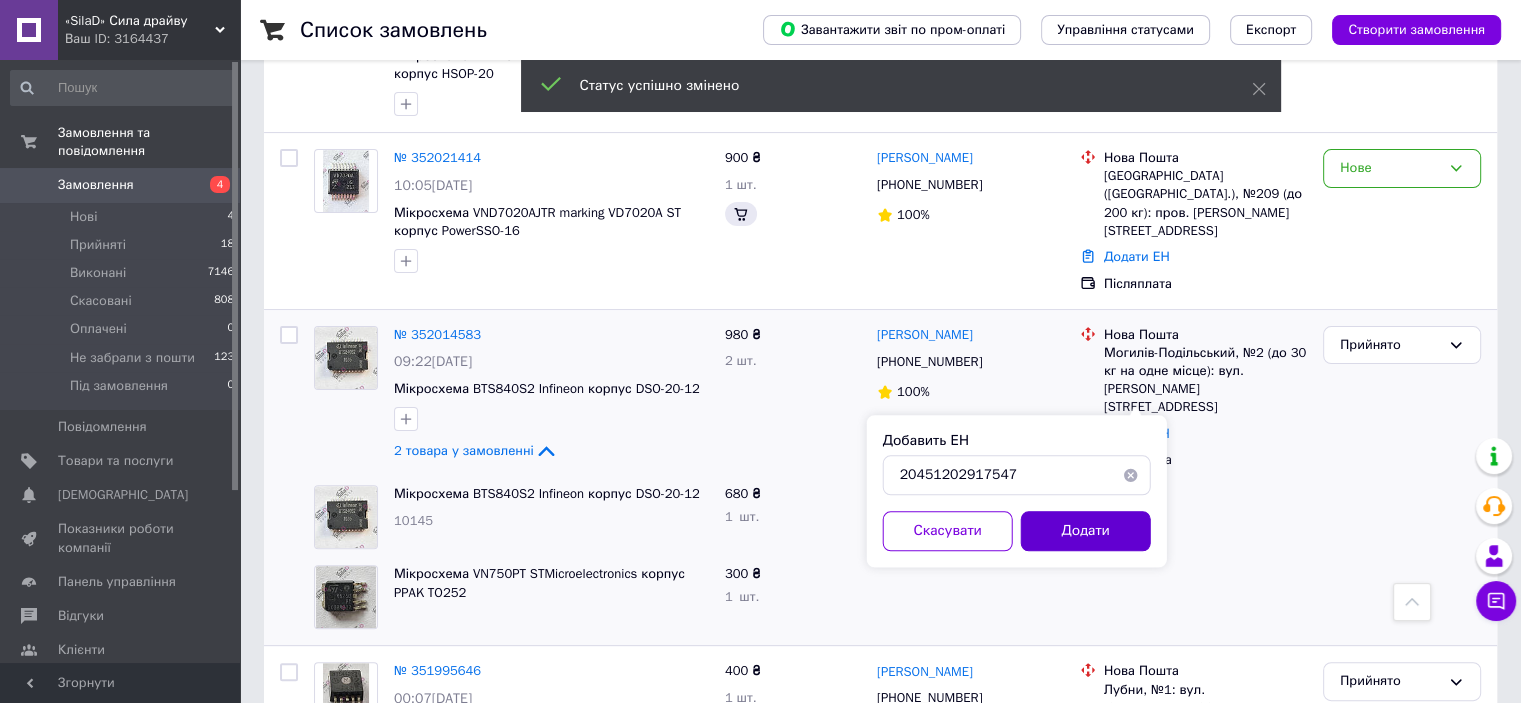 click on "Додати" at bounding box center (1086, 531) 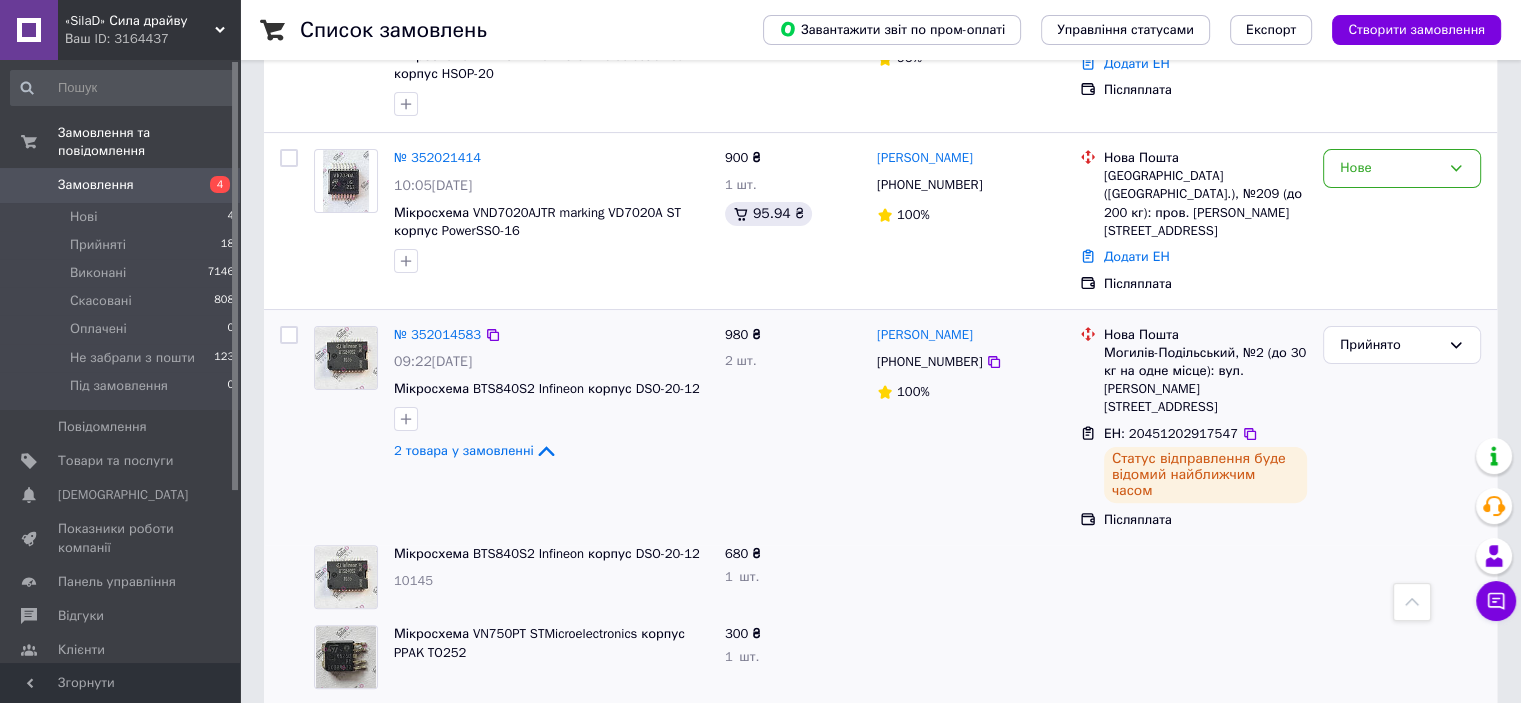 scroll, scrollTop: 400, scrollLeft: 0, axis: vertical 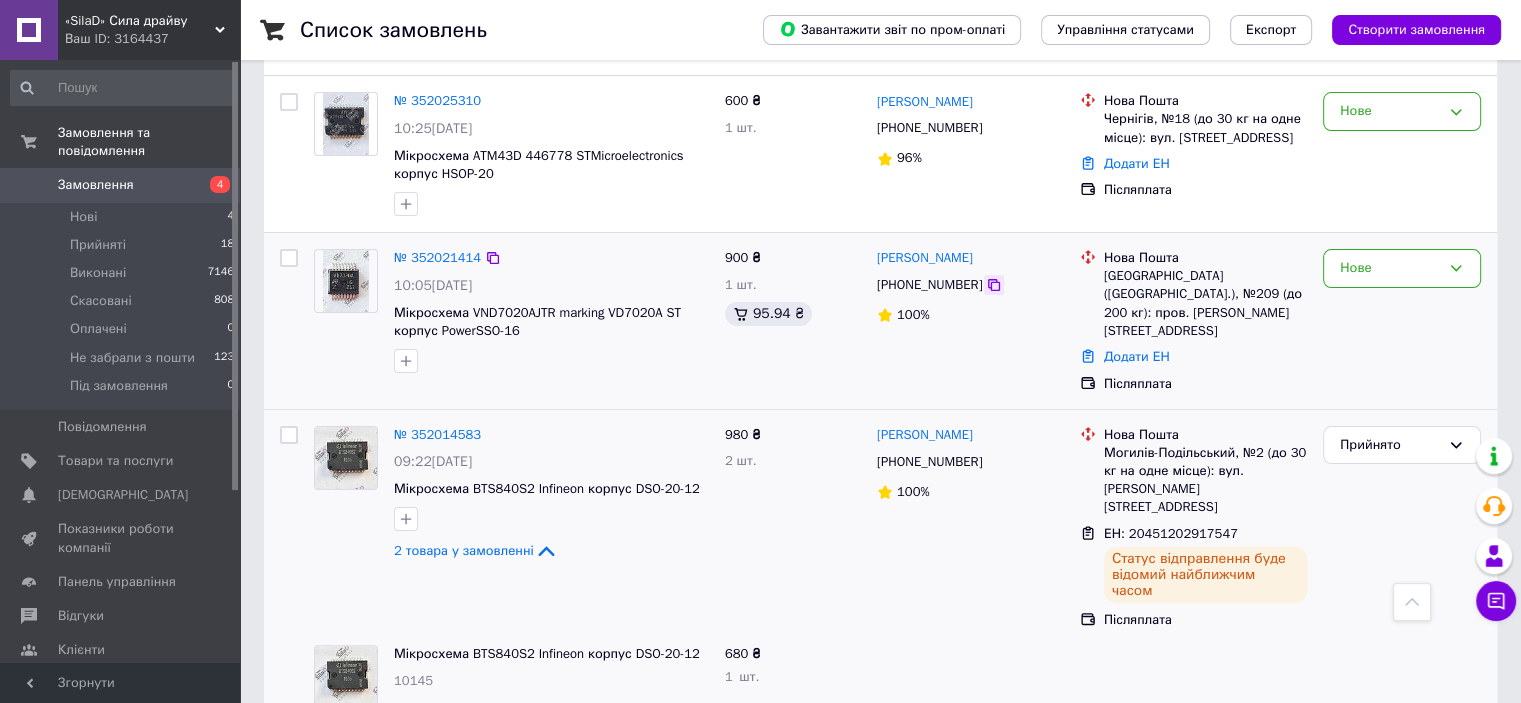 click 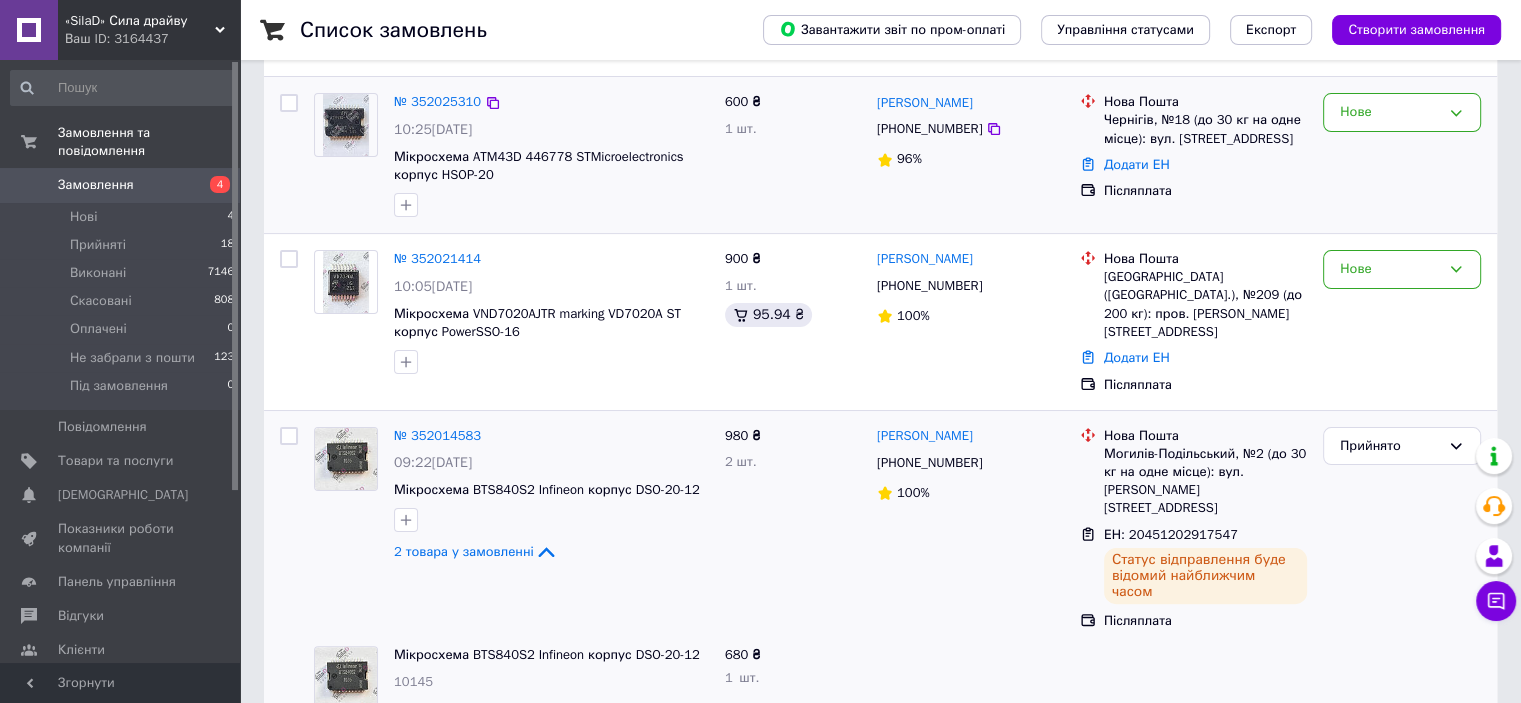 scroll, scrollTop: 400, scrollLeft: 0, axis: vertical 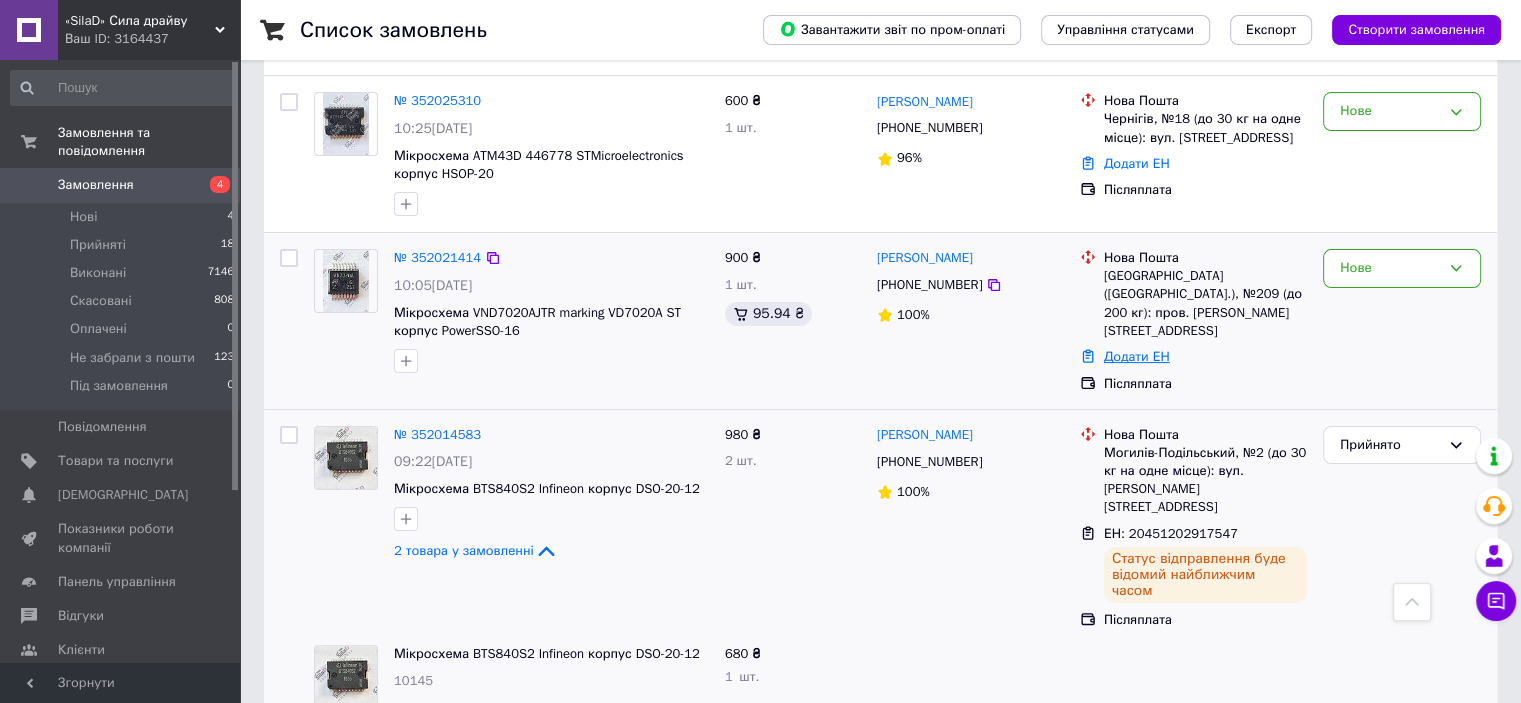 click on "Додати ЕН" at bounding box center (1137, 356) 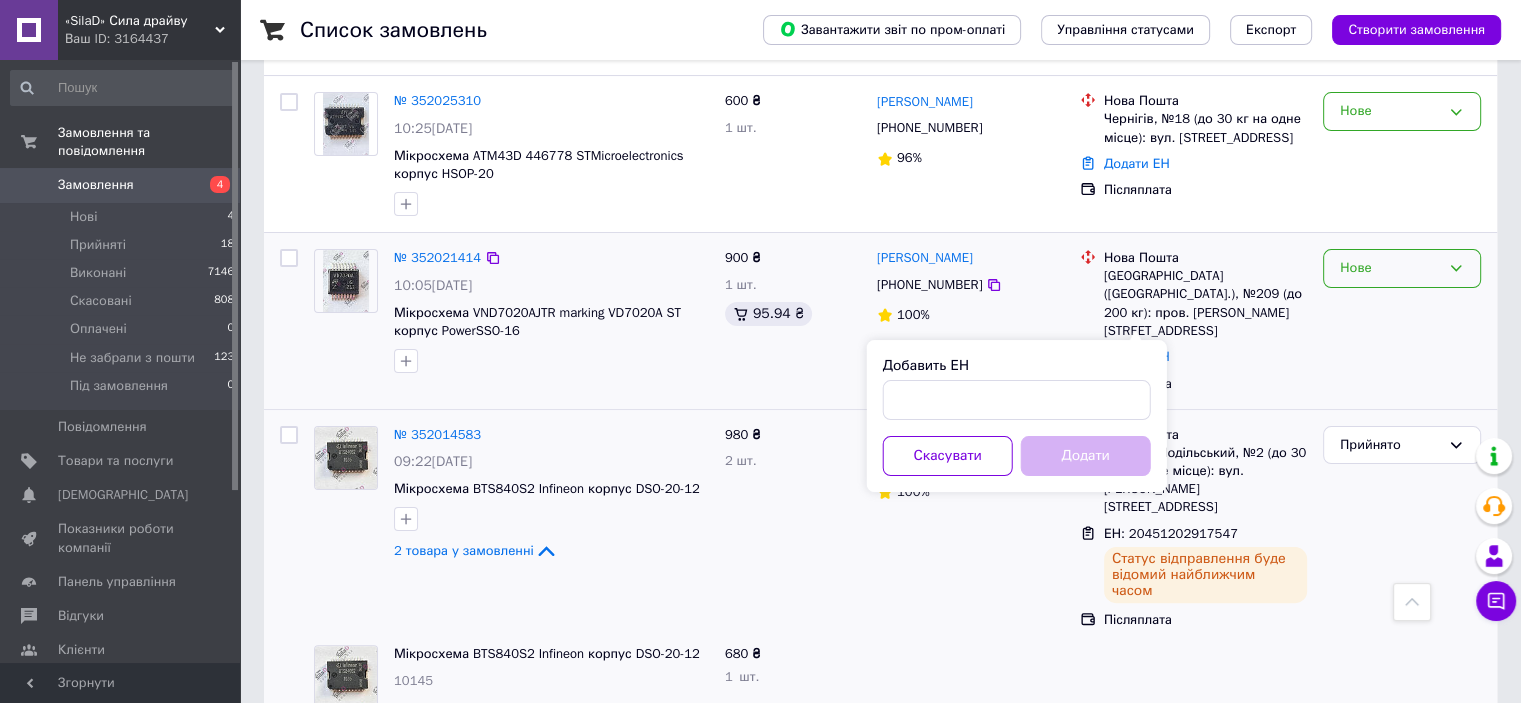 click on "Нове" at bounding box center (1390, 268) 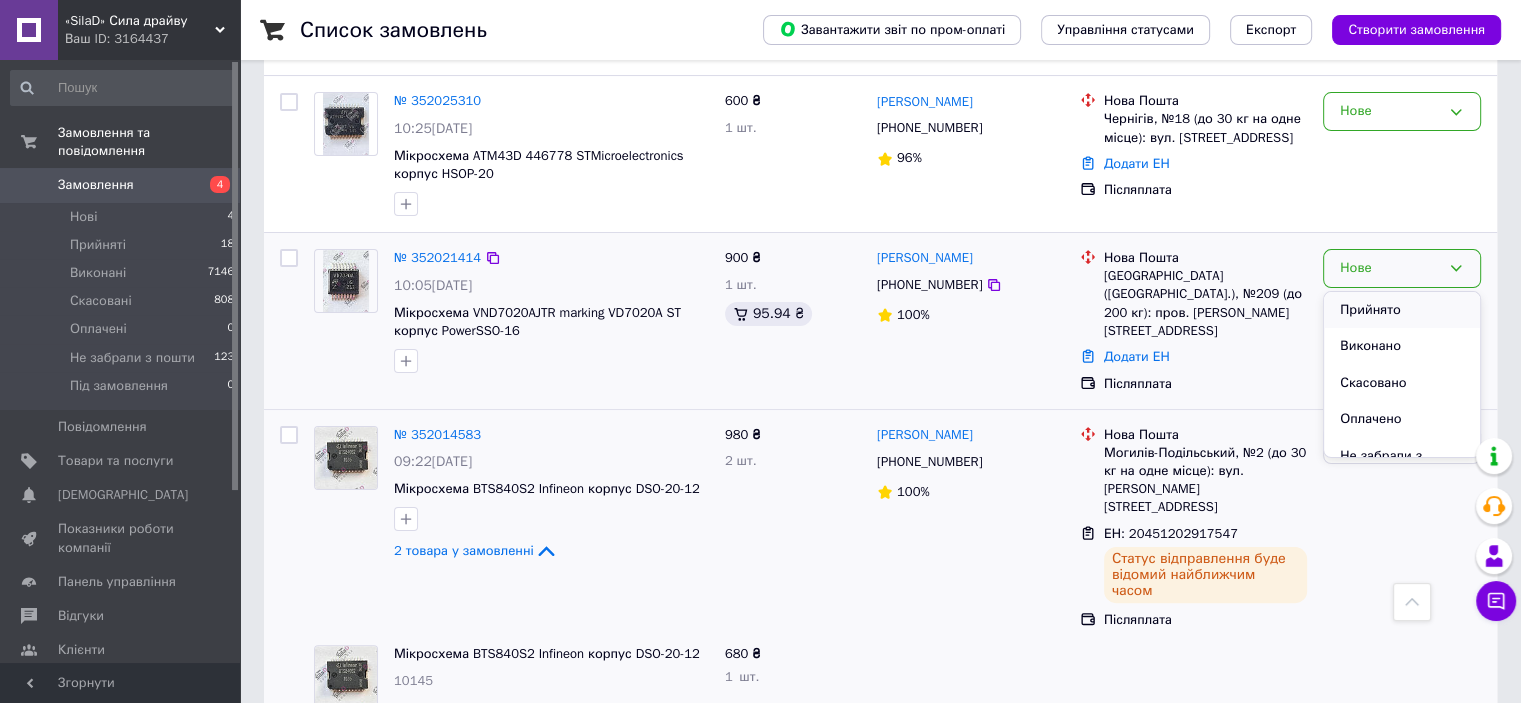 drag, startPoint x: 1371, startPoint y: 313, endPoint x: 1248, endPoint y: 349, distance: 128.16005 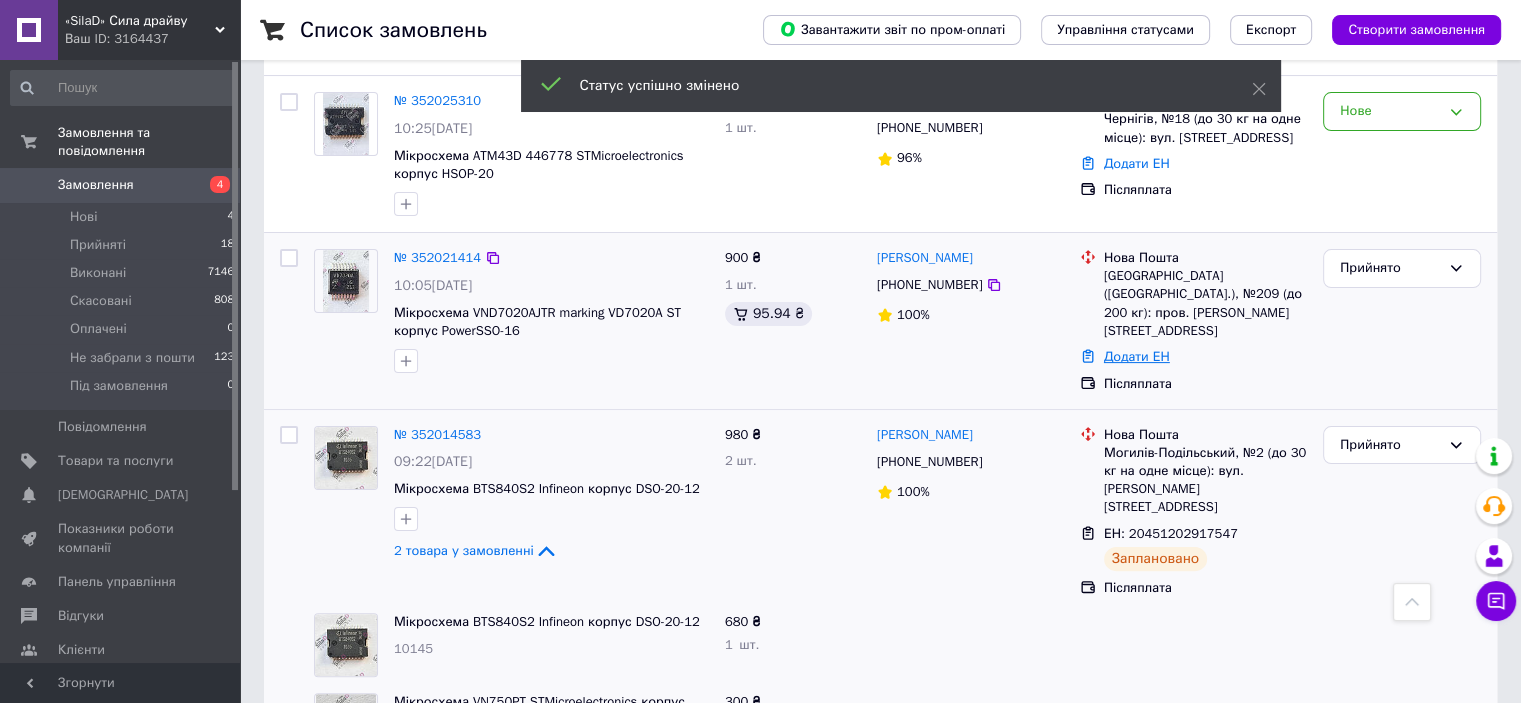 click on "Додати ЕН" at bounding box center (1137, 356) 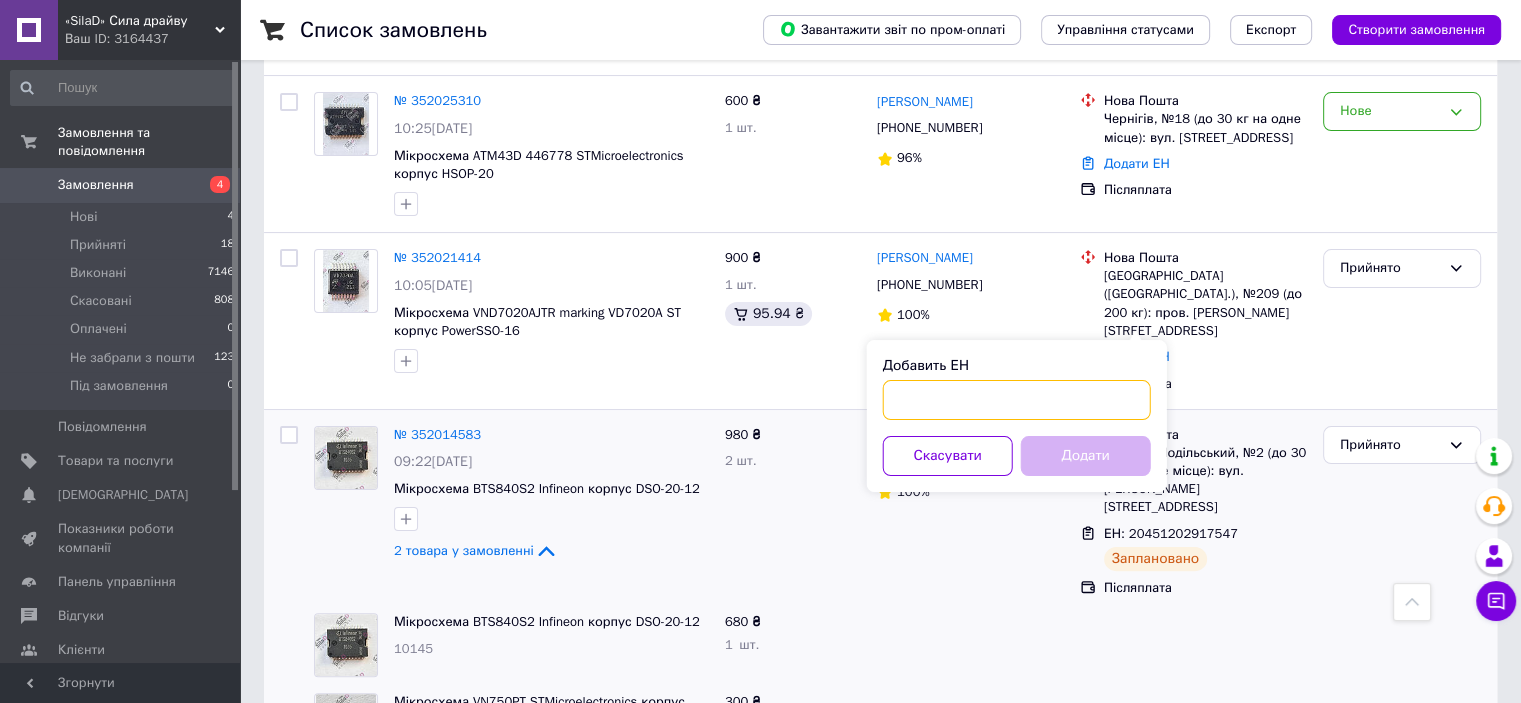 paste on "20451202925366" 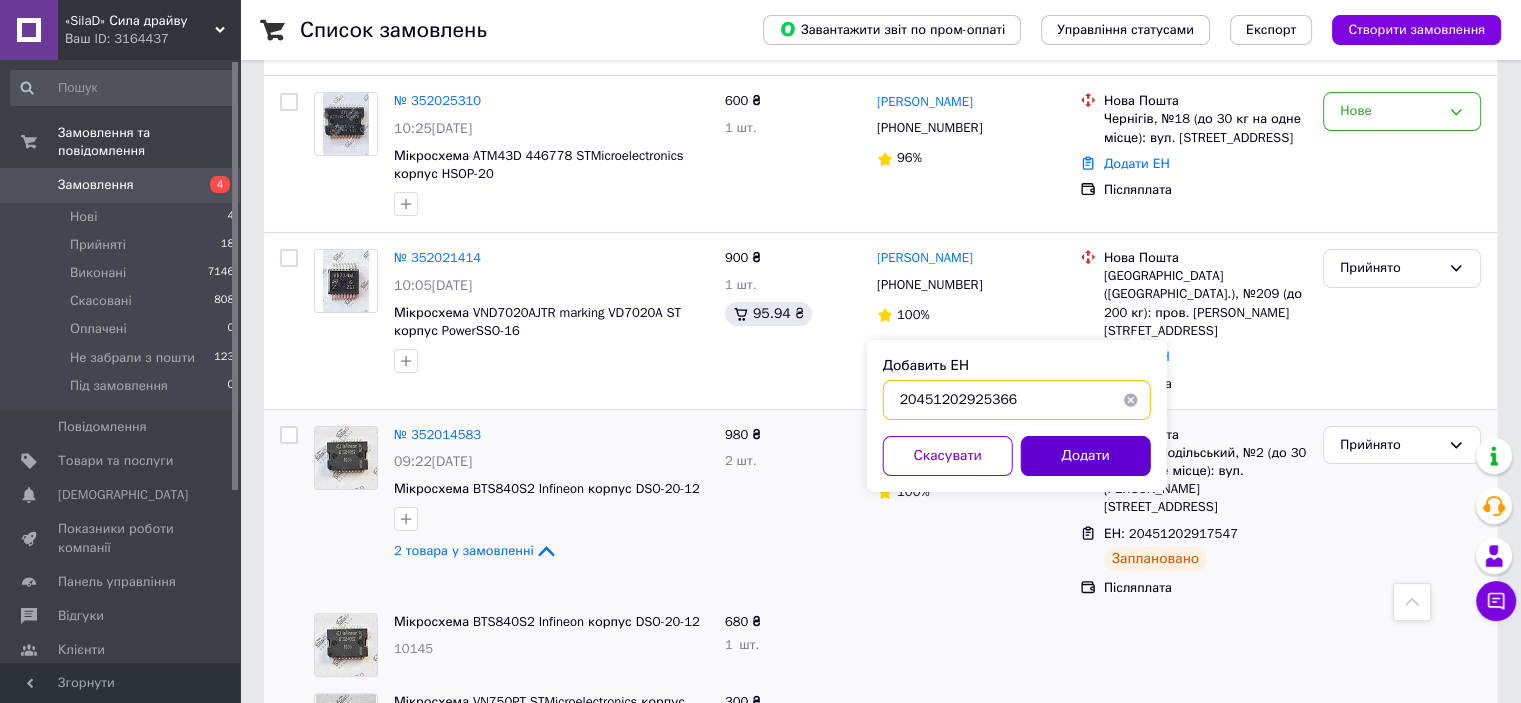 type on "20451202925366" 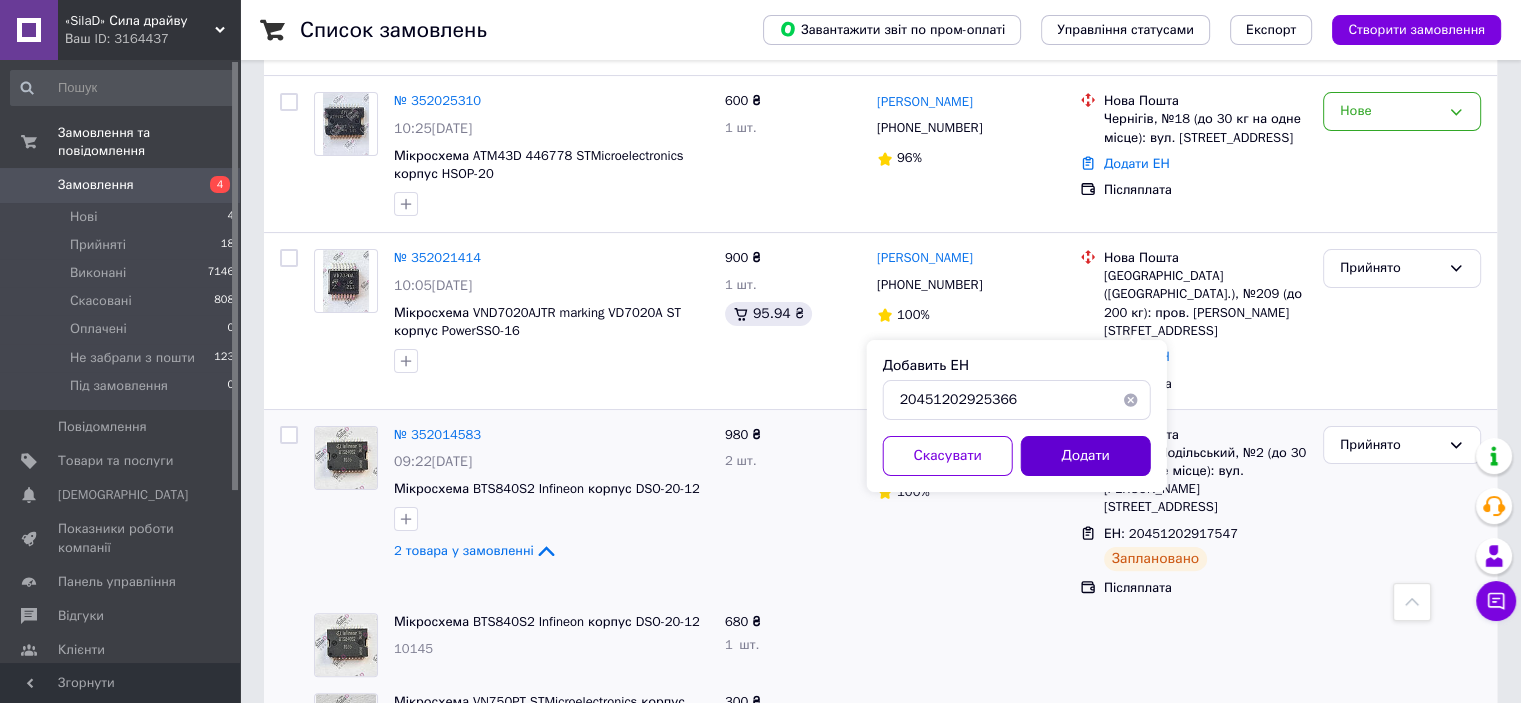 click on "Додати" at bounding box center (1086, 456) 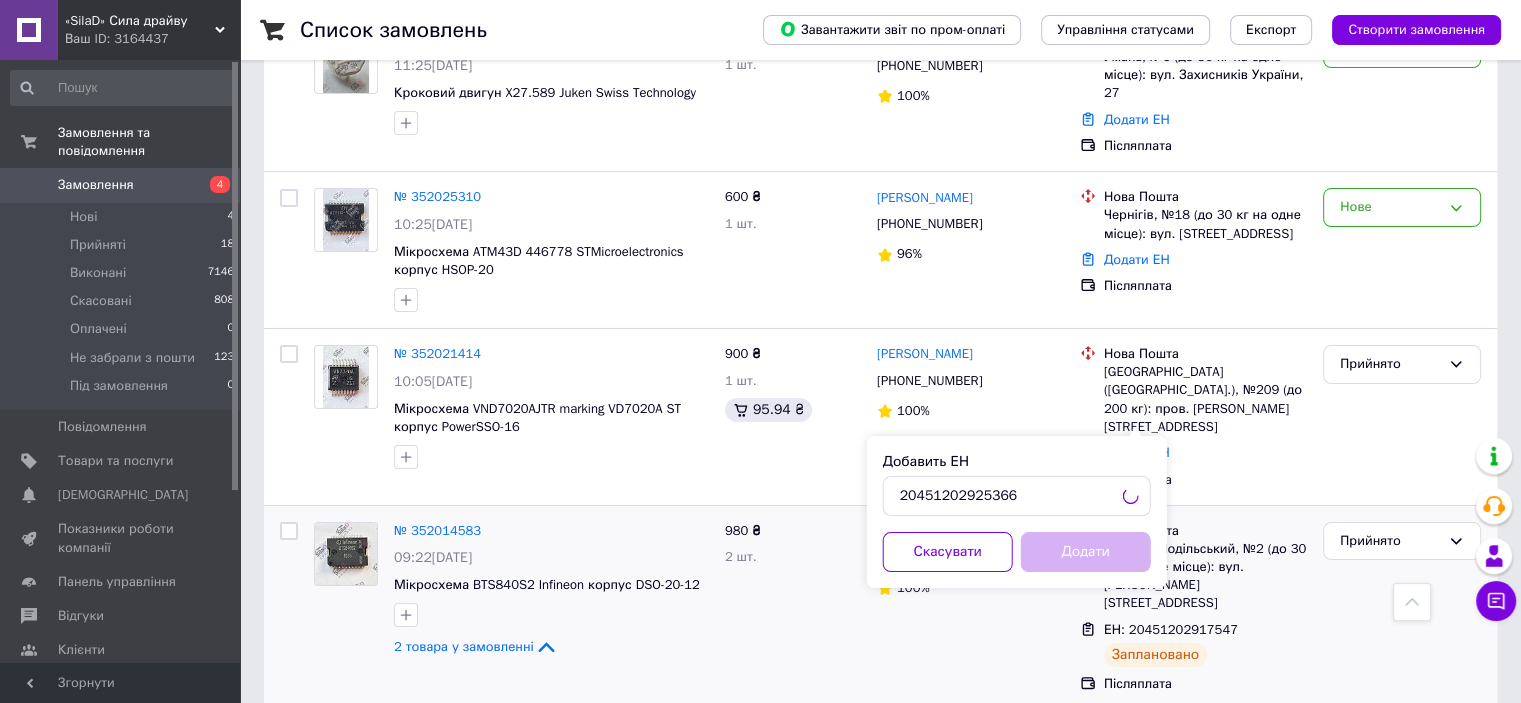 scroll, scrollTop: 200, scrollLeft: 0, axis: vertical 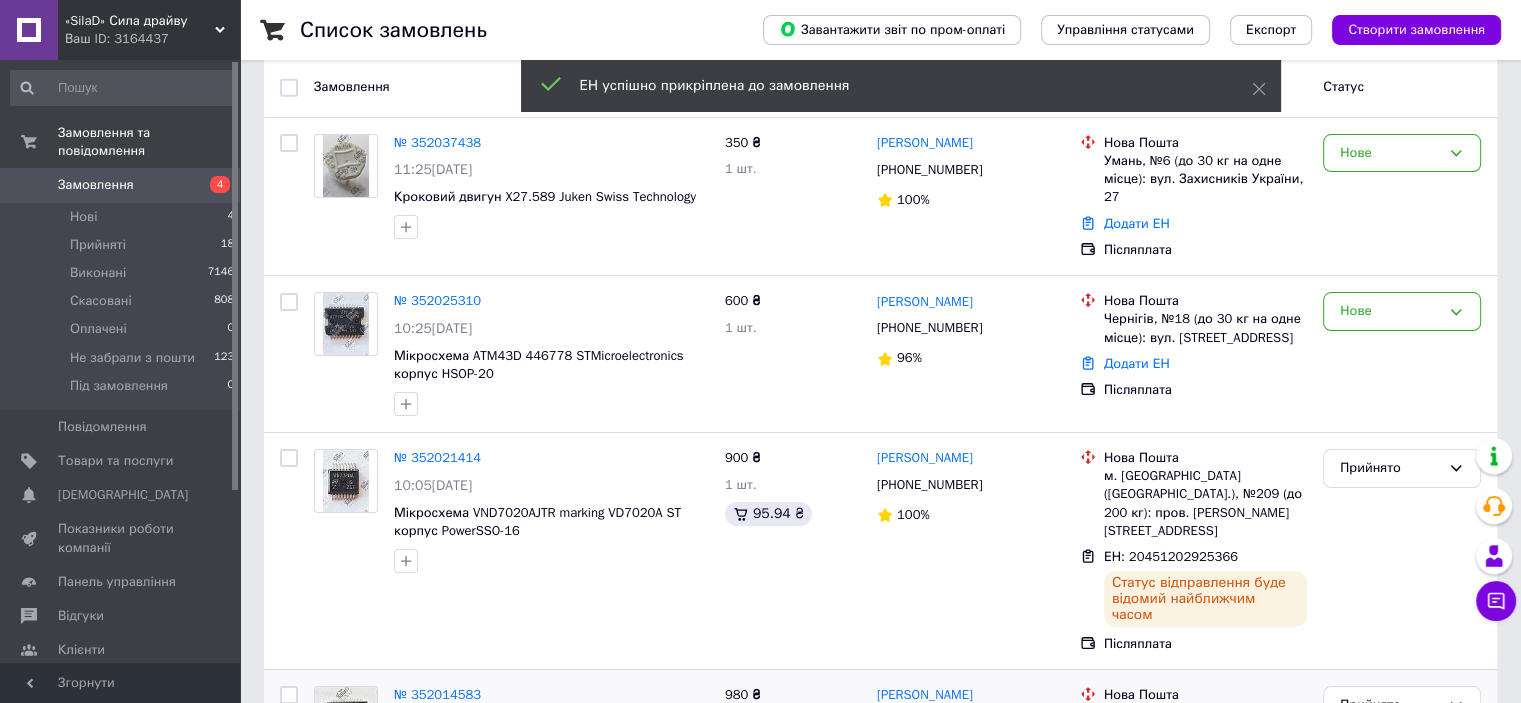 click 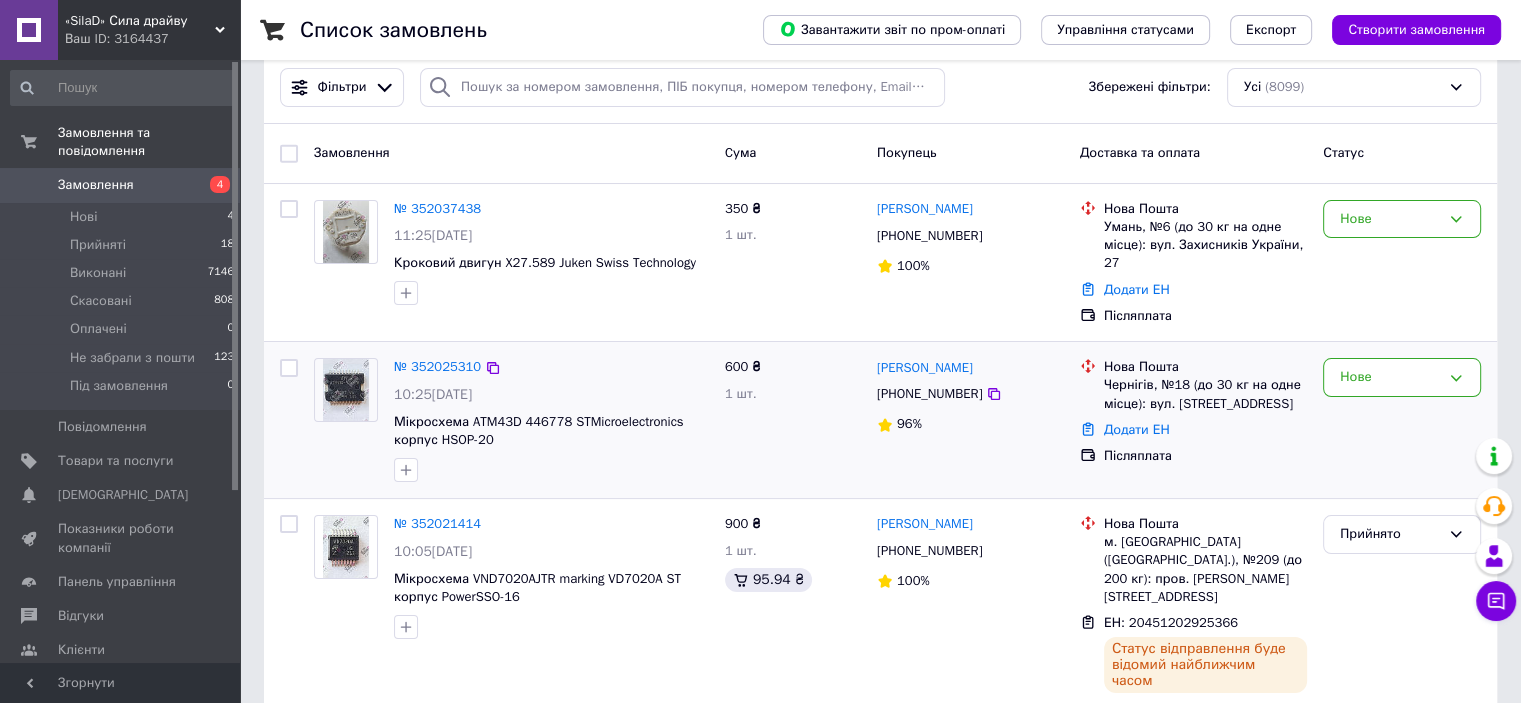 scroll, scrollTop: 0, scrollLeft: 0, axis: both 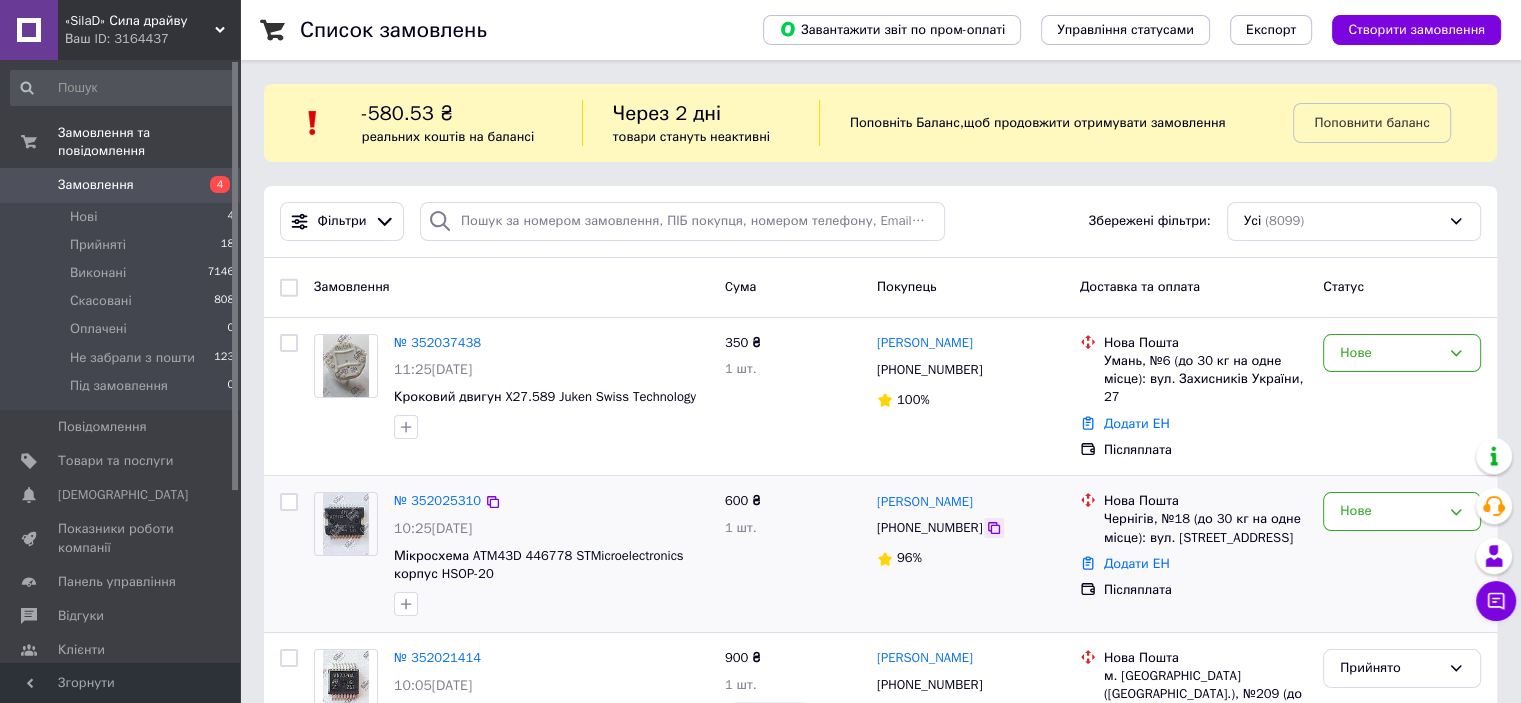 click 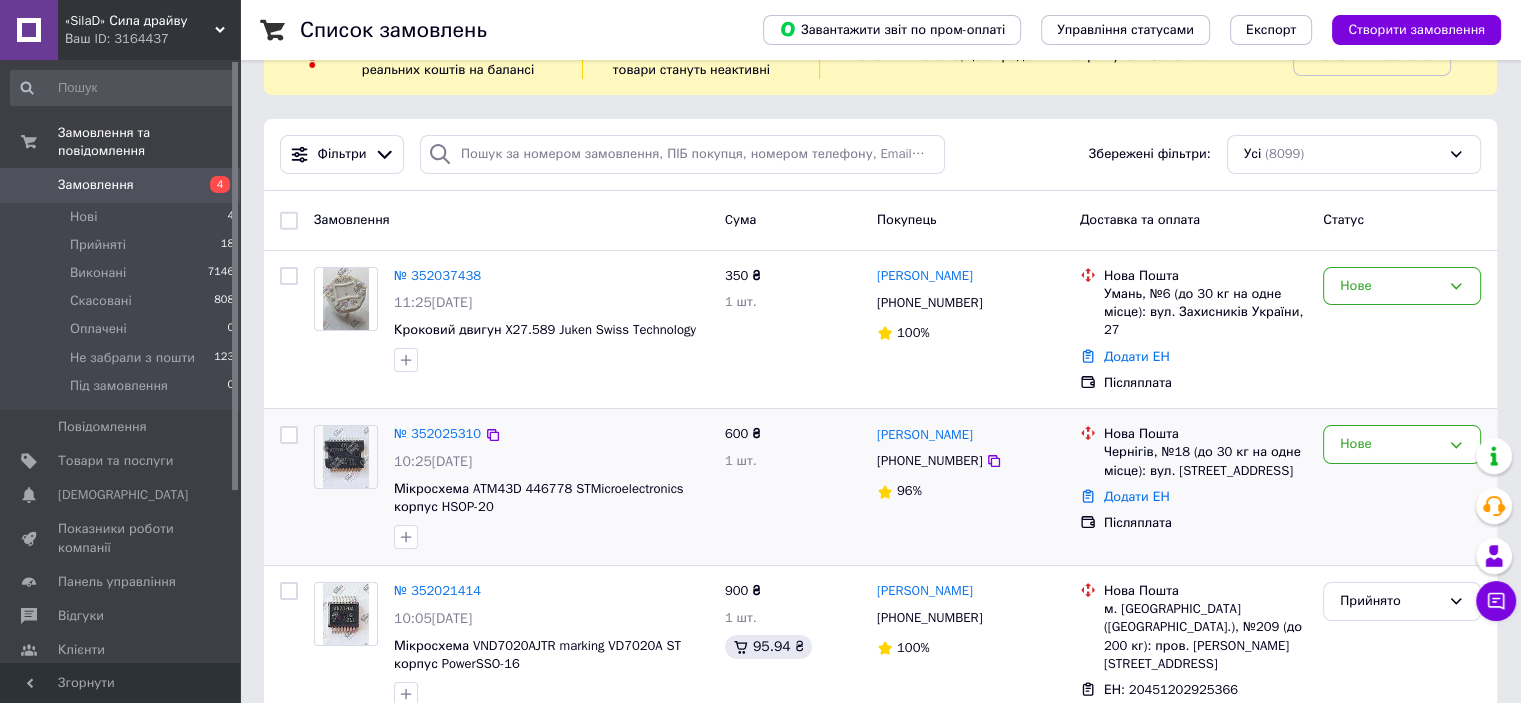 scroll, scrollTop: 100, scrollLeft: 0, axis: vertical 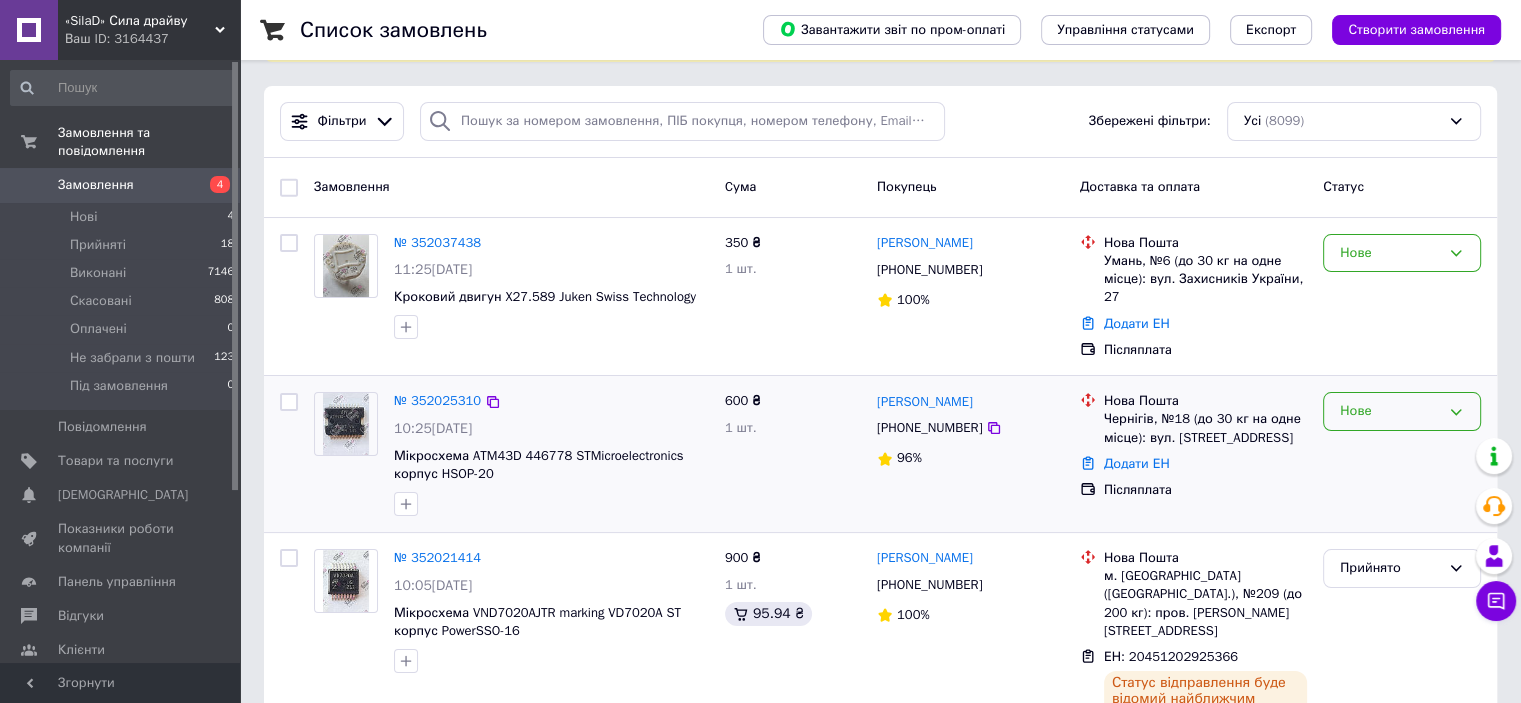 click on "Нове" at bounding box center [1390, 411] 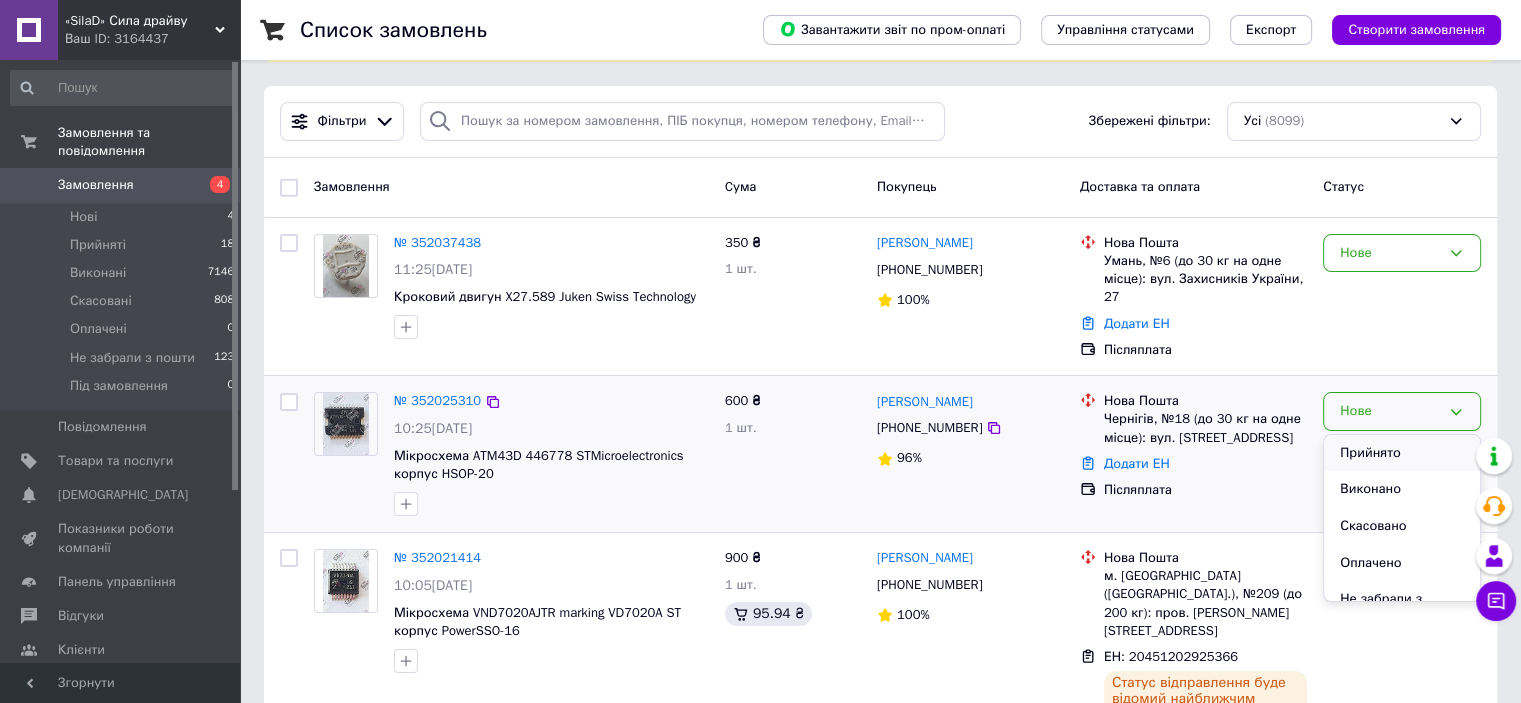 click on "Прийнято" at bounding box center (1402, 453) 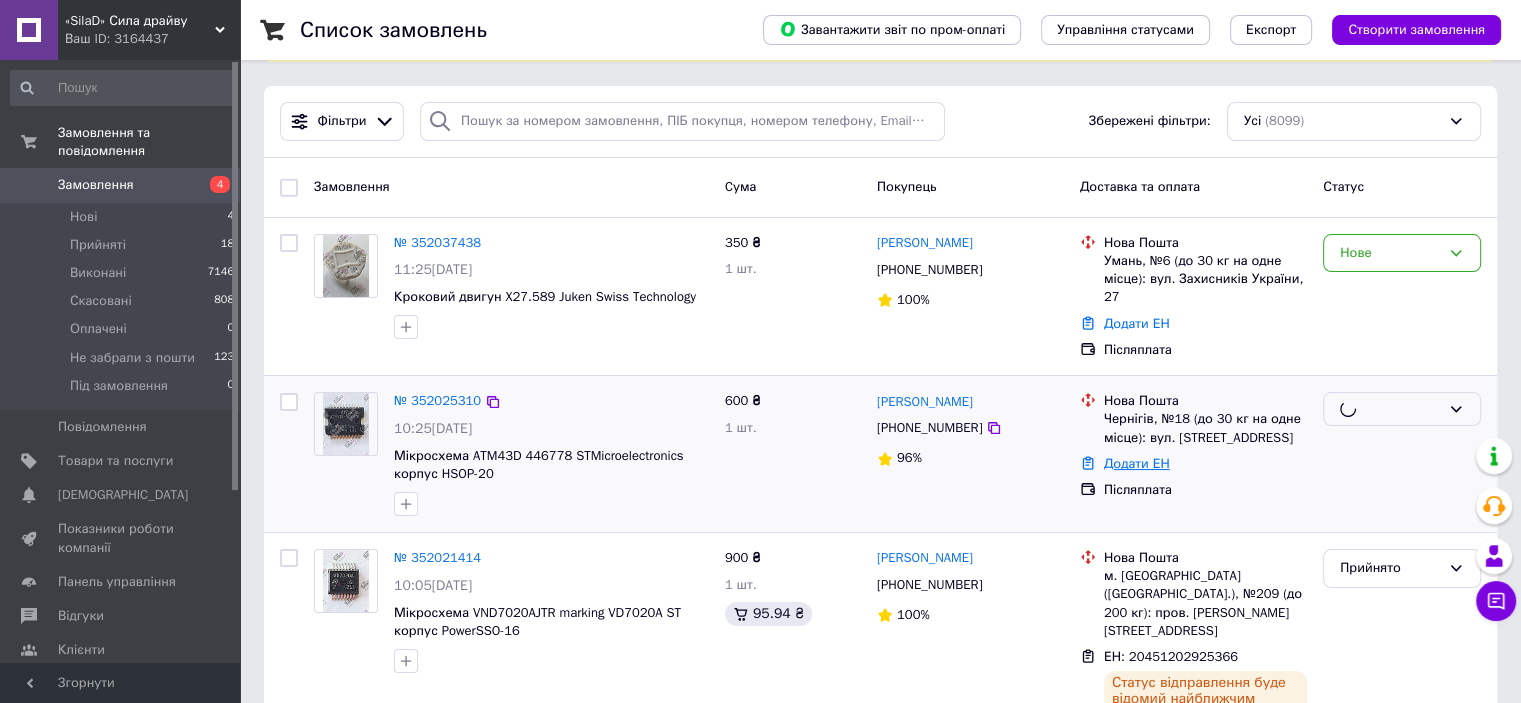 click on "Додати ЕН" at bounding box center (1137, 463) 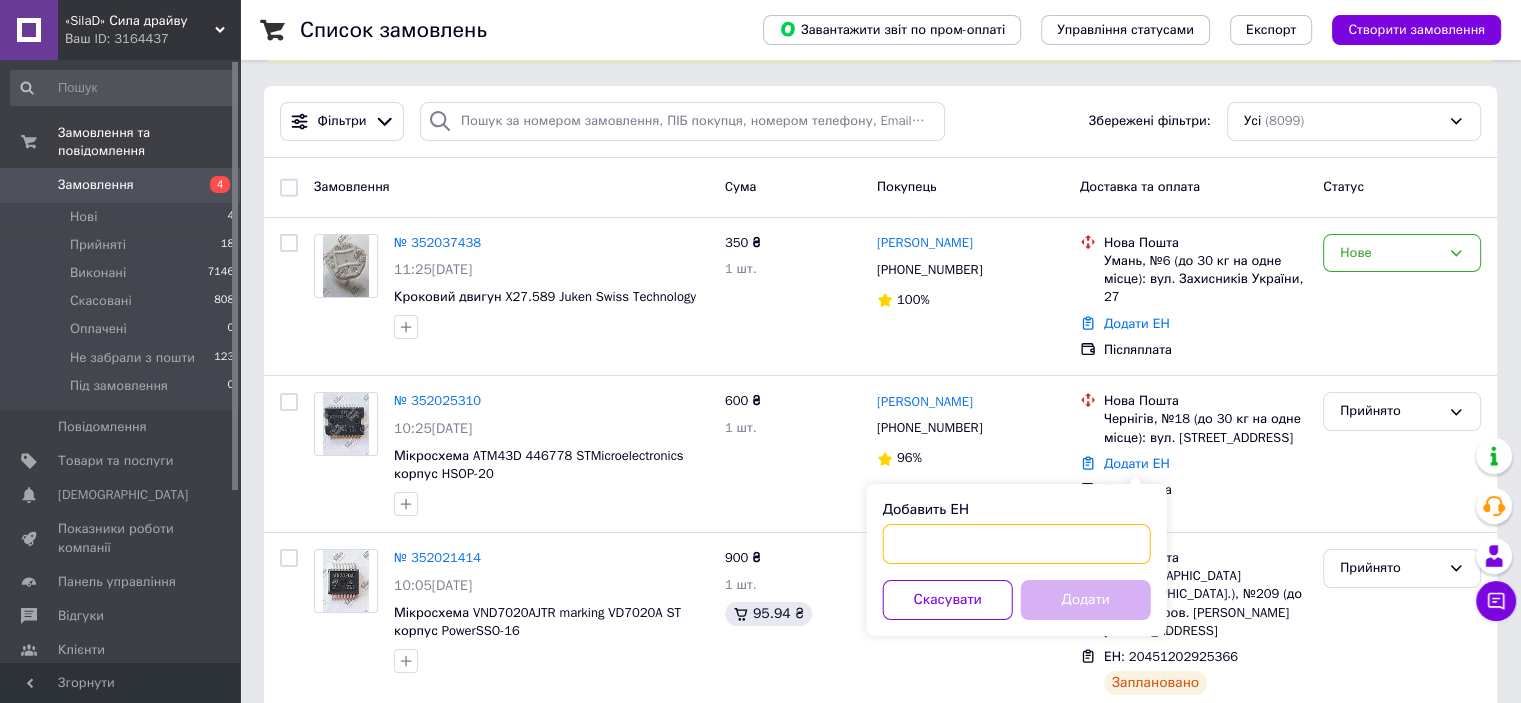 paste on "20451202942959" 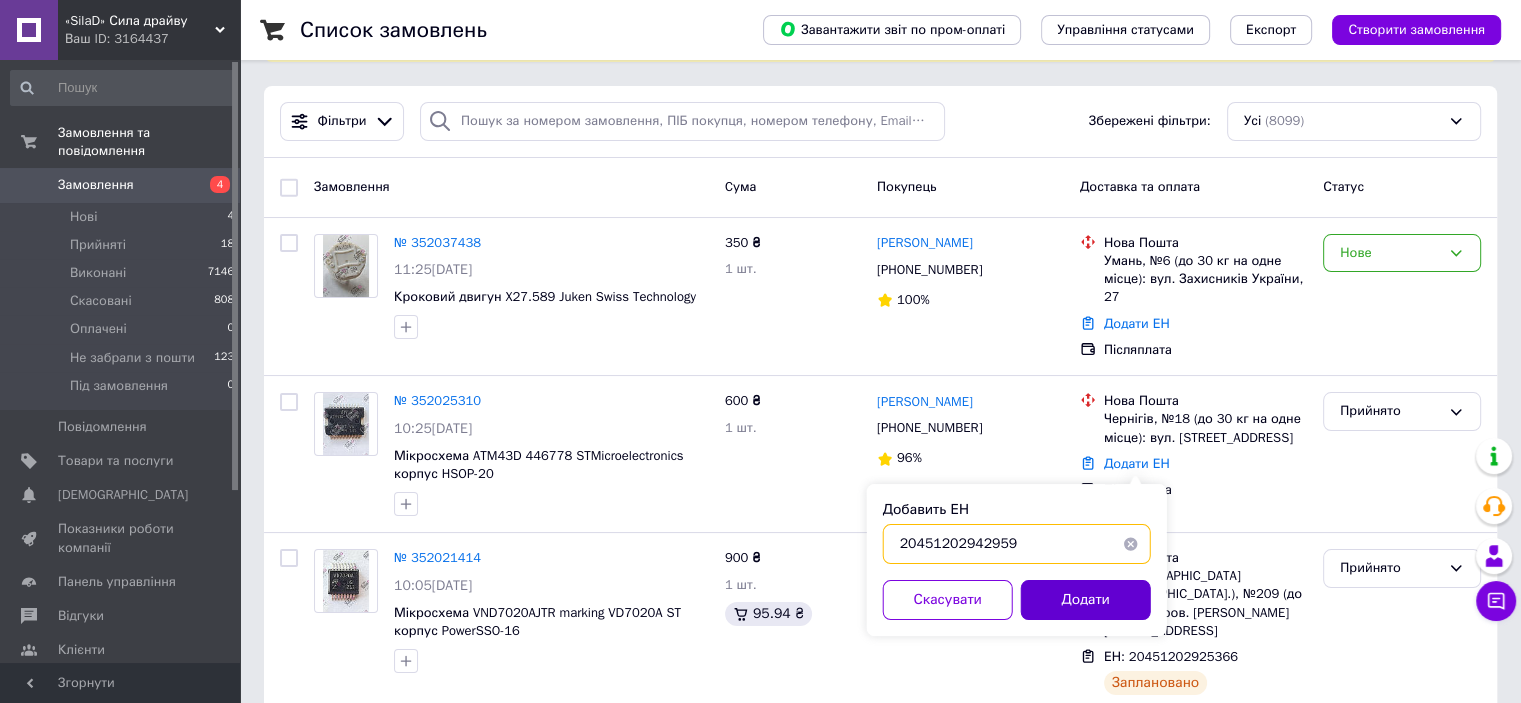 type on "20451202942959" 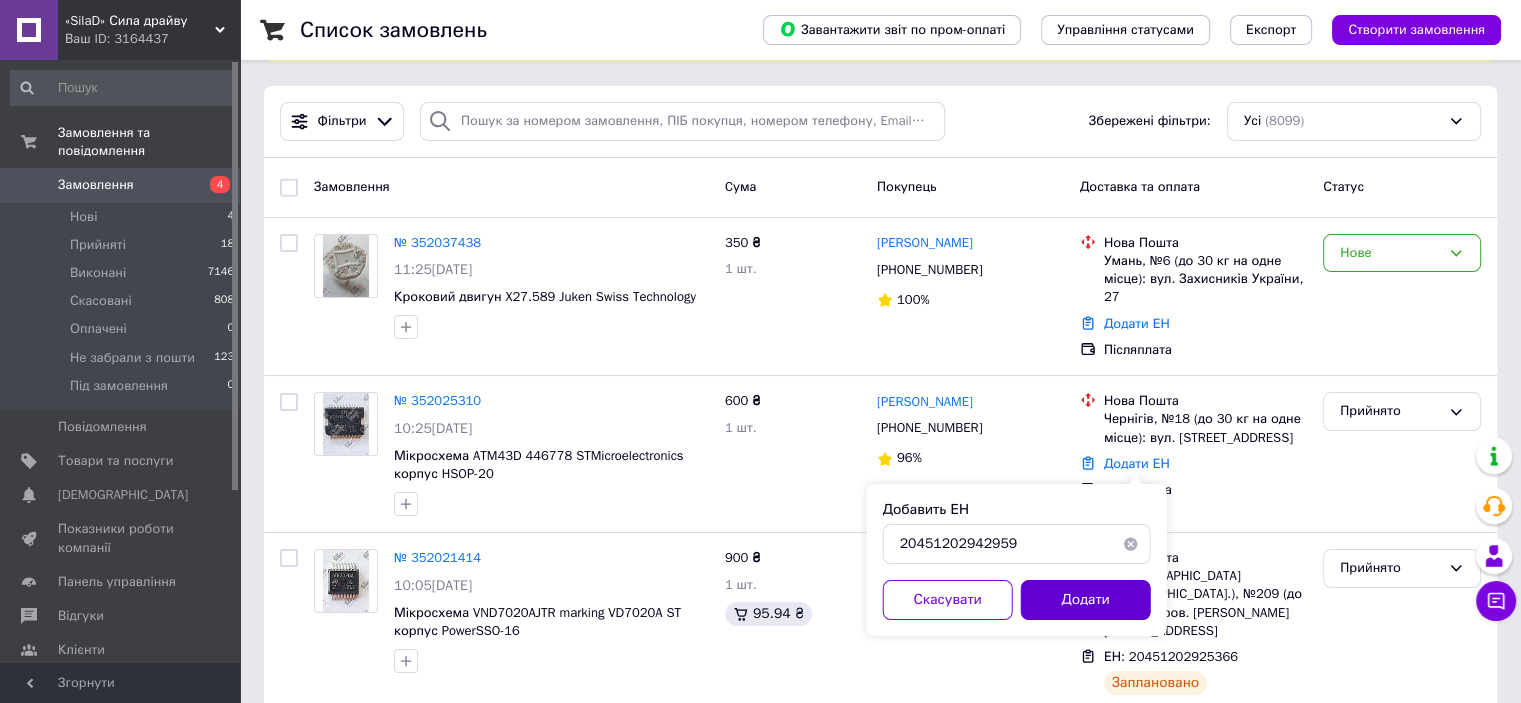 click on "Додати" at bounding box center [1086, 600] 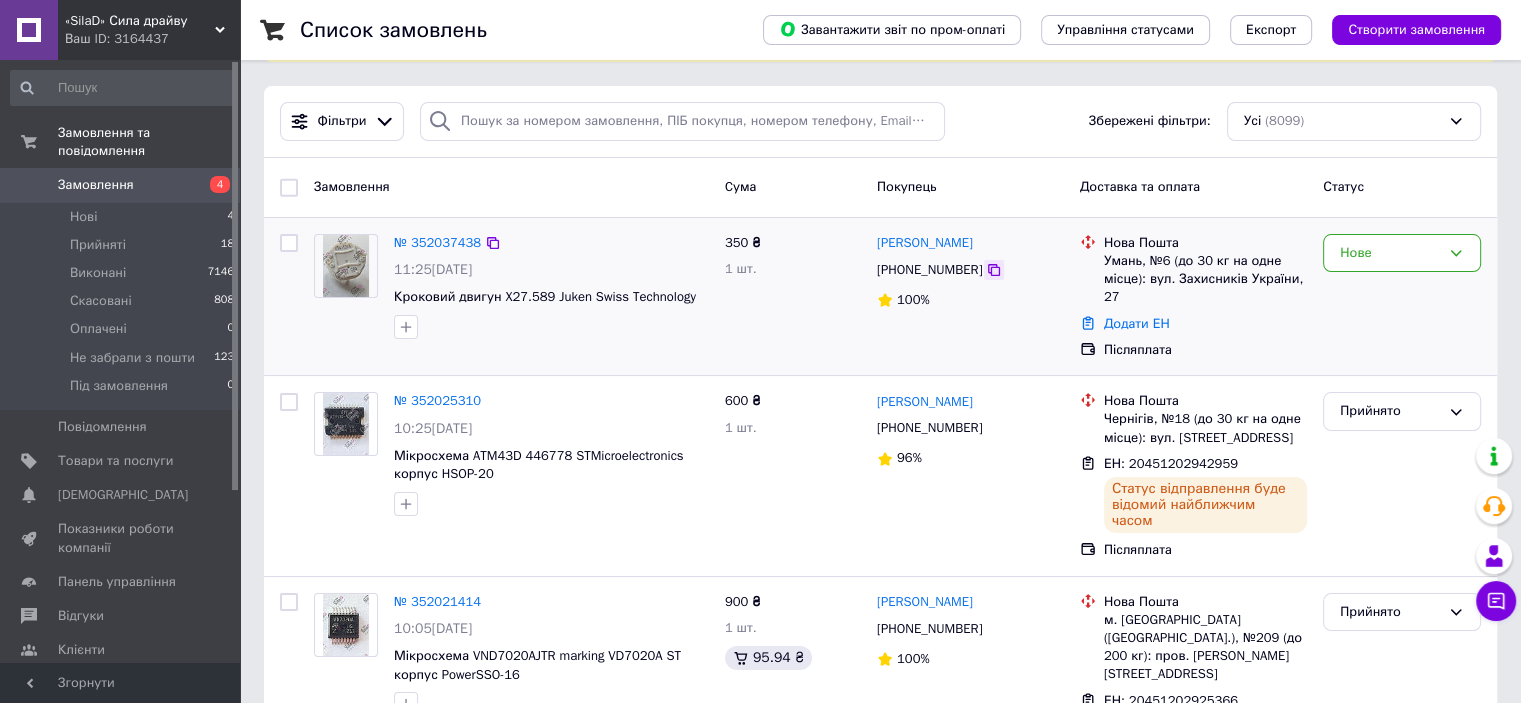 click 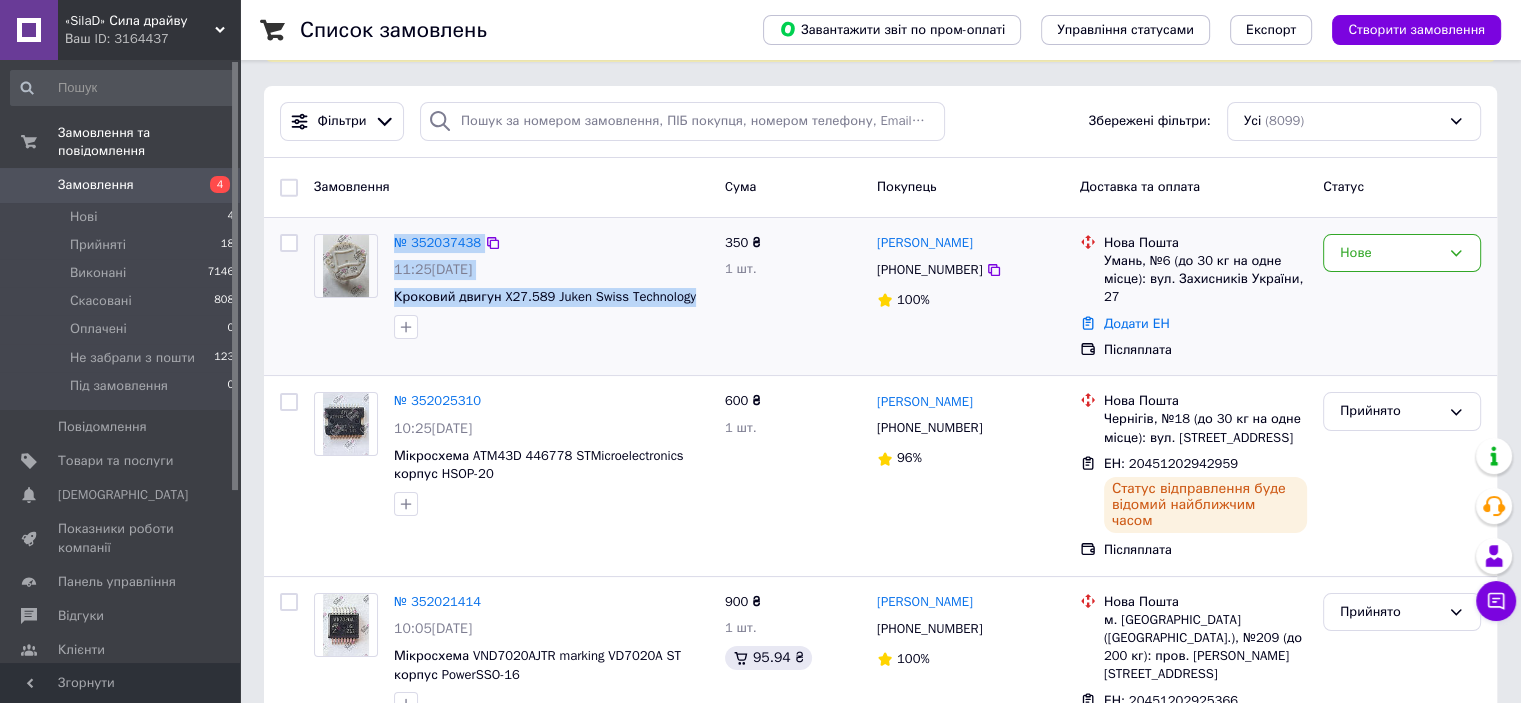 drag, startPoint x: 696, startPoint y: 299, endPoint x: 388, endPoint y: 296, distance: 308.01462 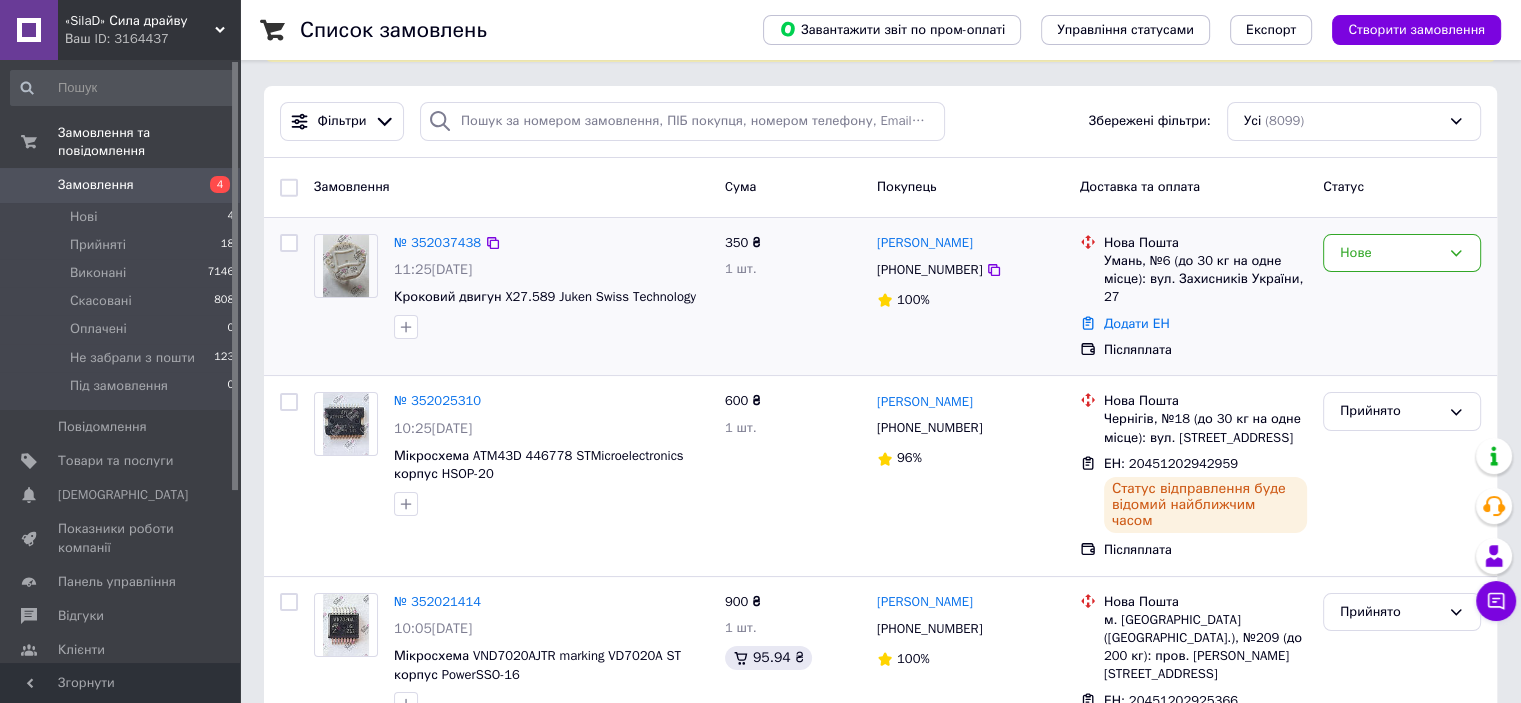 click at bounding box center [551, 327] 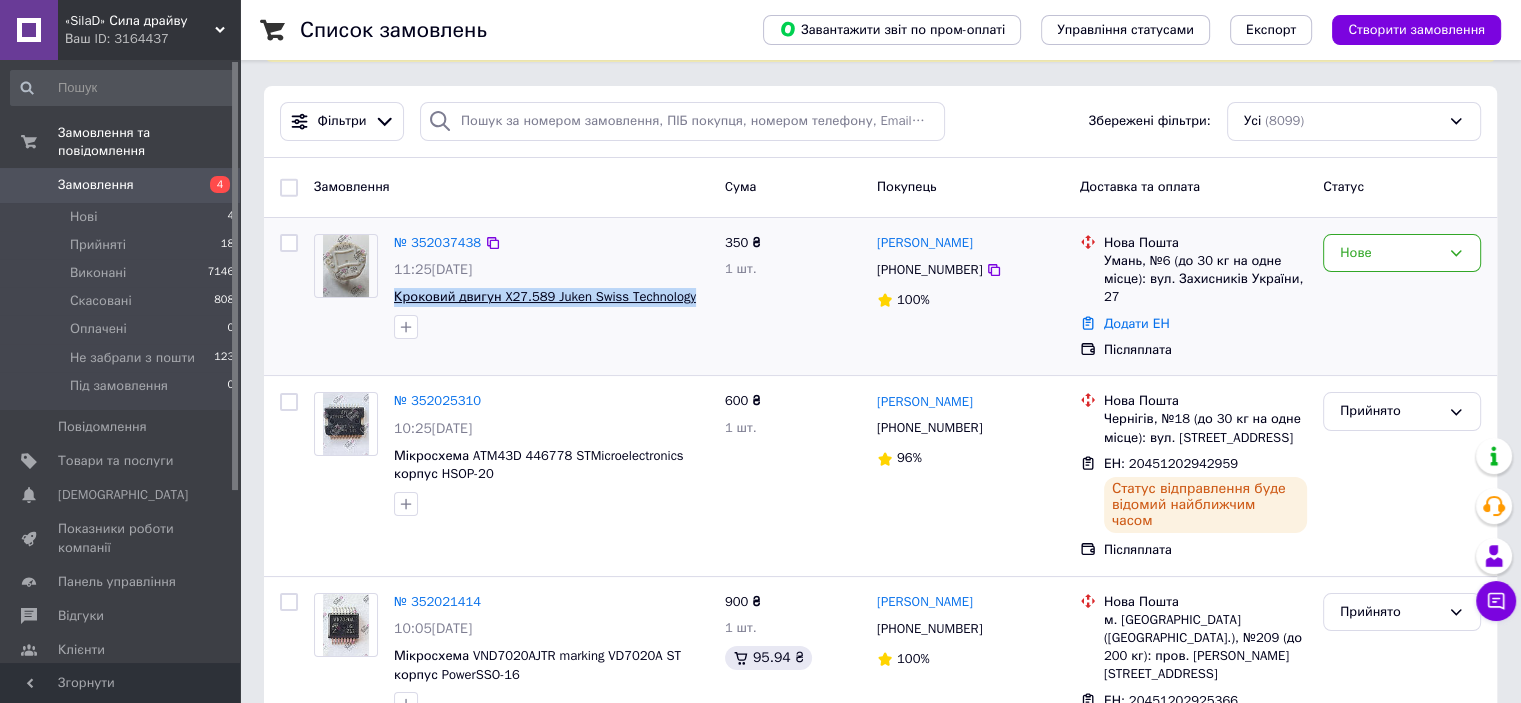 drag, startPoint x: 689, startPoint y: 291, endPoint x: 397, endPoint y: 292, distance: 292.0017 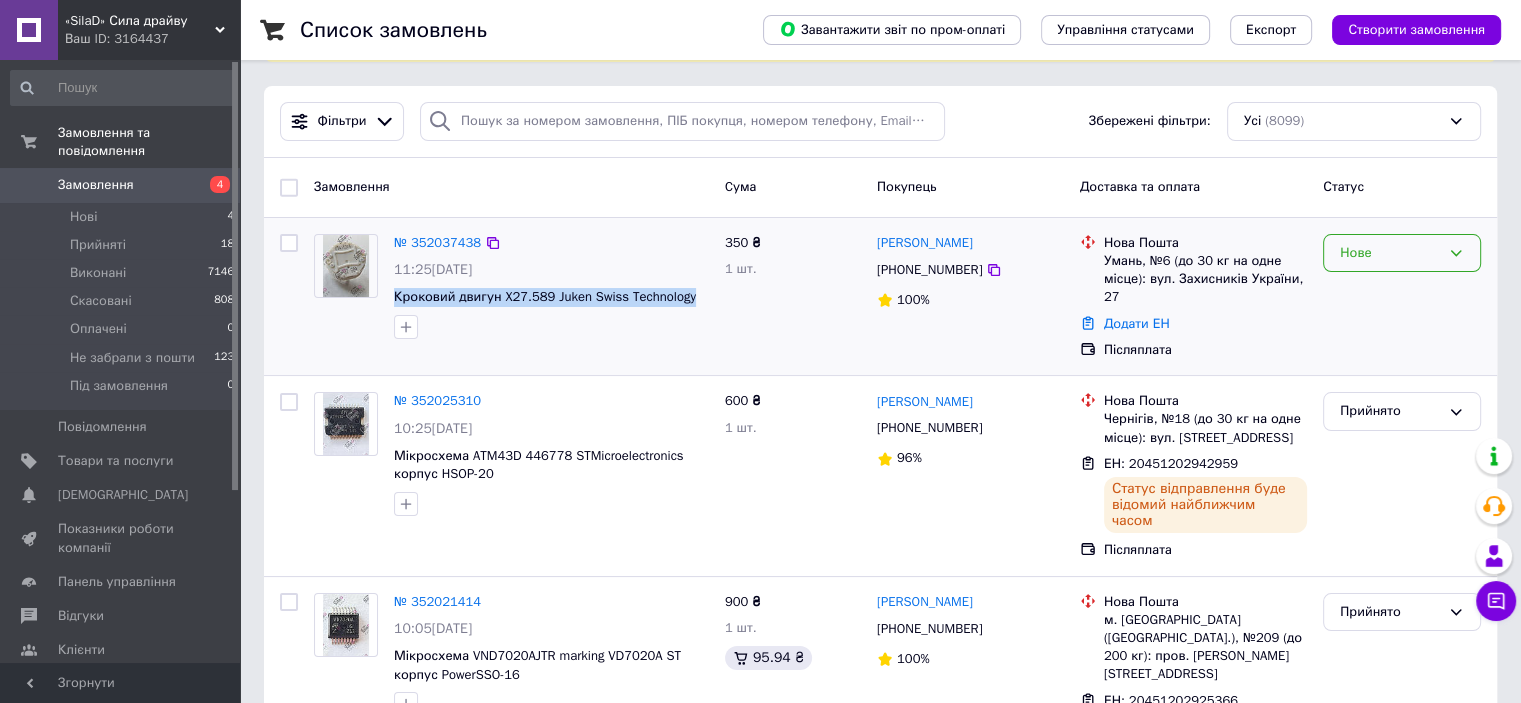 drag, startPoint x: 1411, startPoint y: 250, endPoint x: 1408, endPoint y: 271, distance: 21.213203 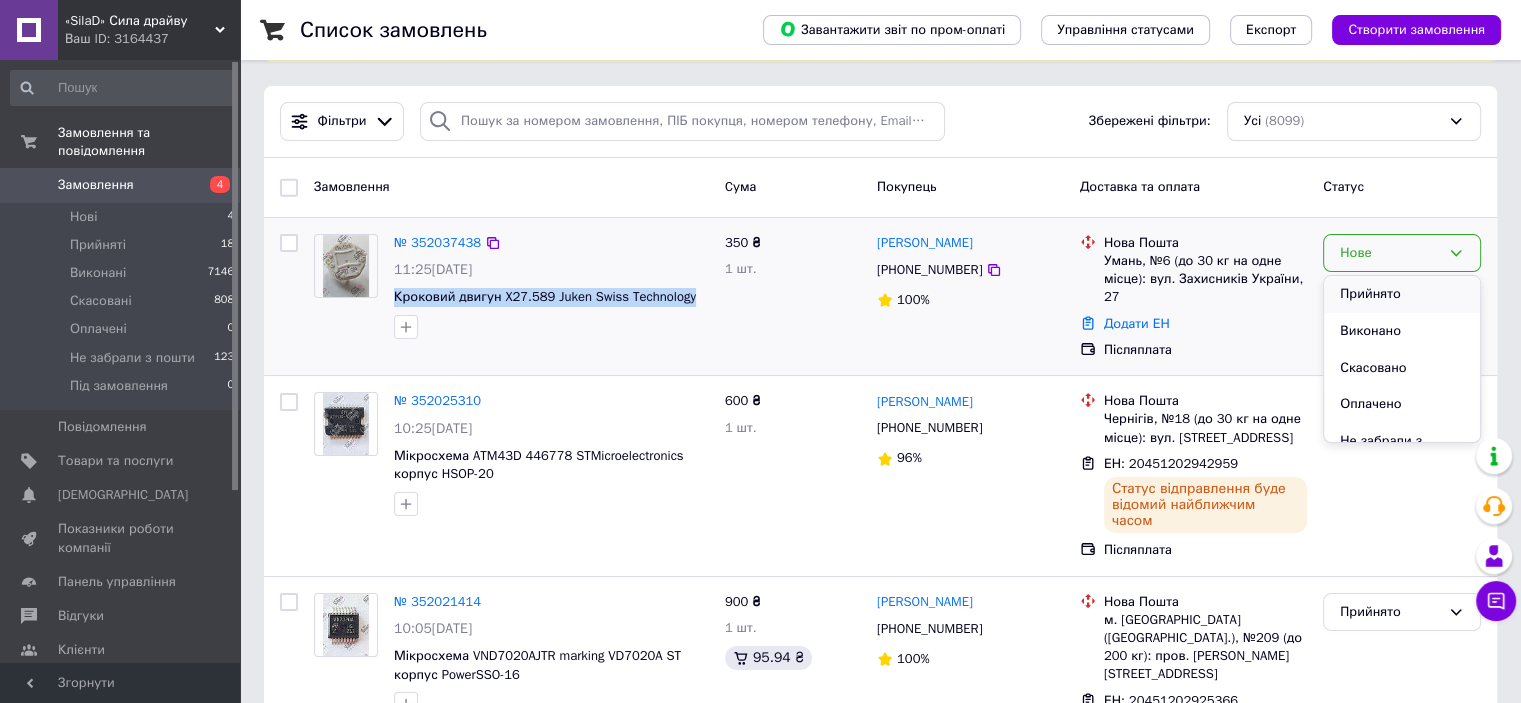 click on "Прийнято" at bounding box center (1402, 294) 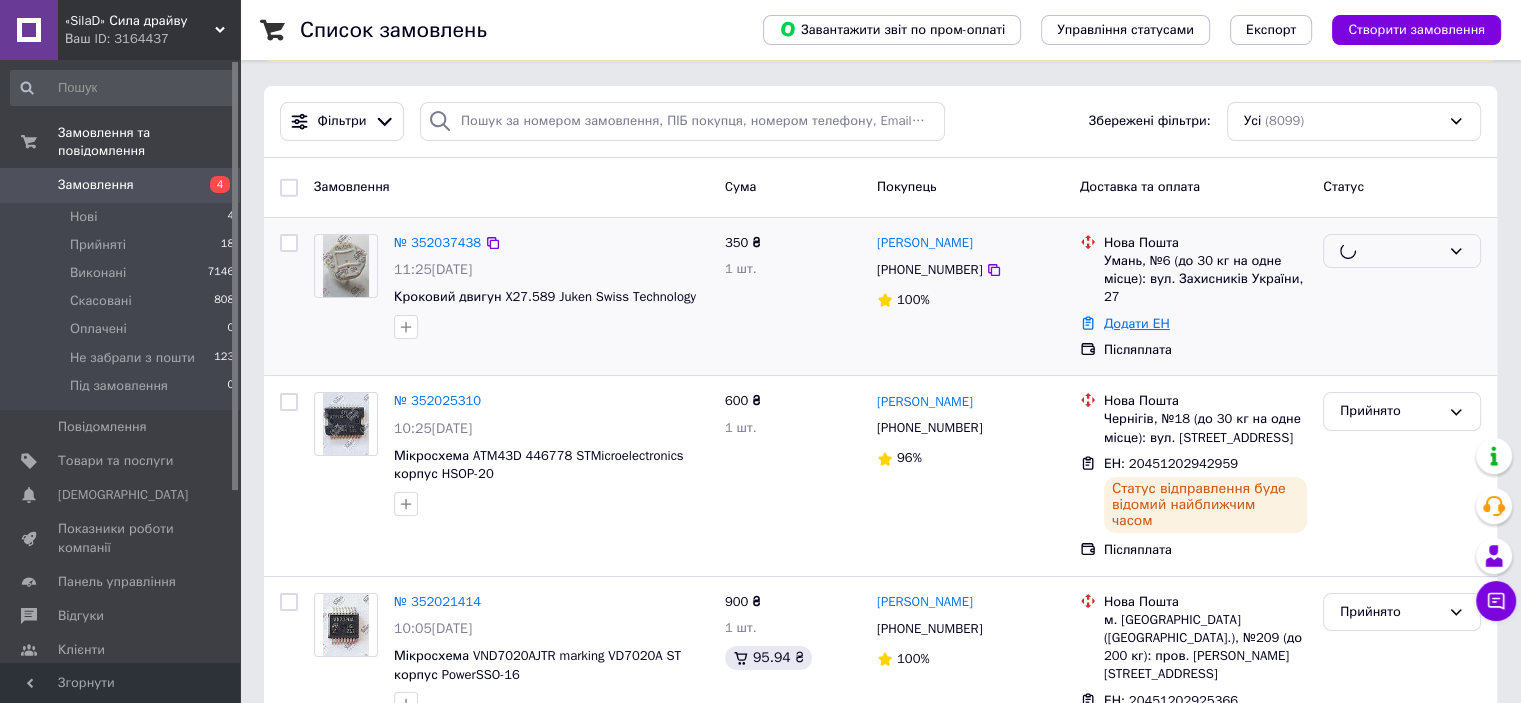 click on "Додати ЕН" at bounding box center (1137, 323) 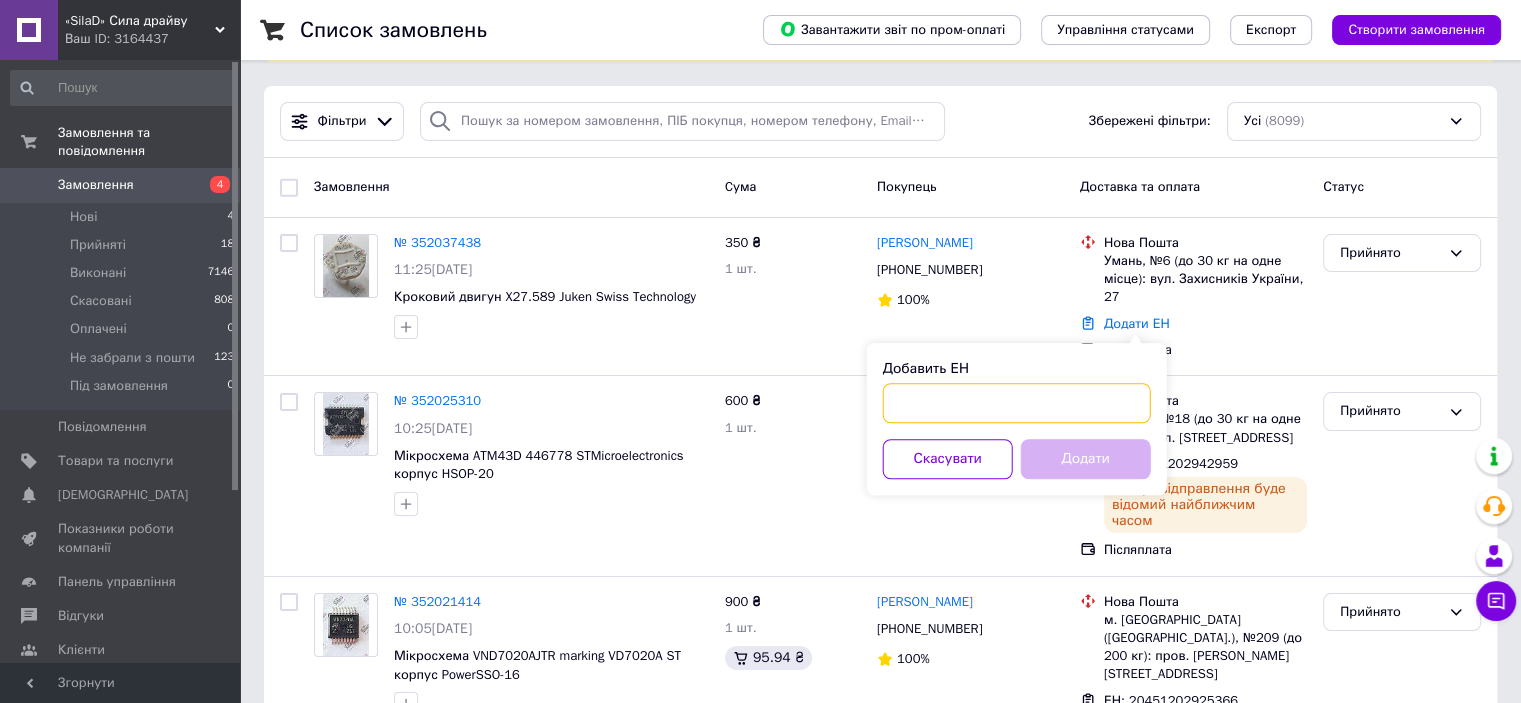 paste on "20451202954453" 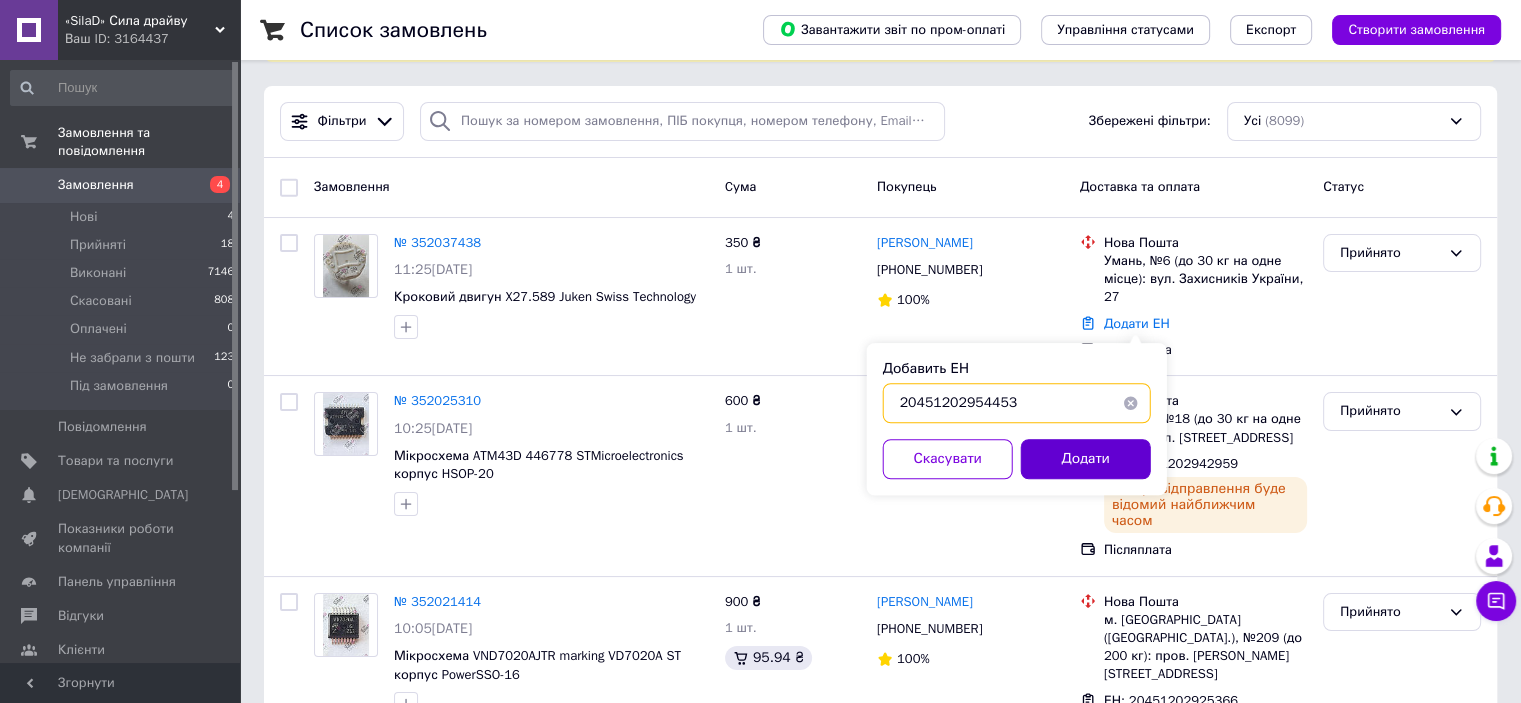 type on "20451202954453" 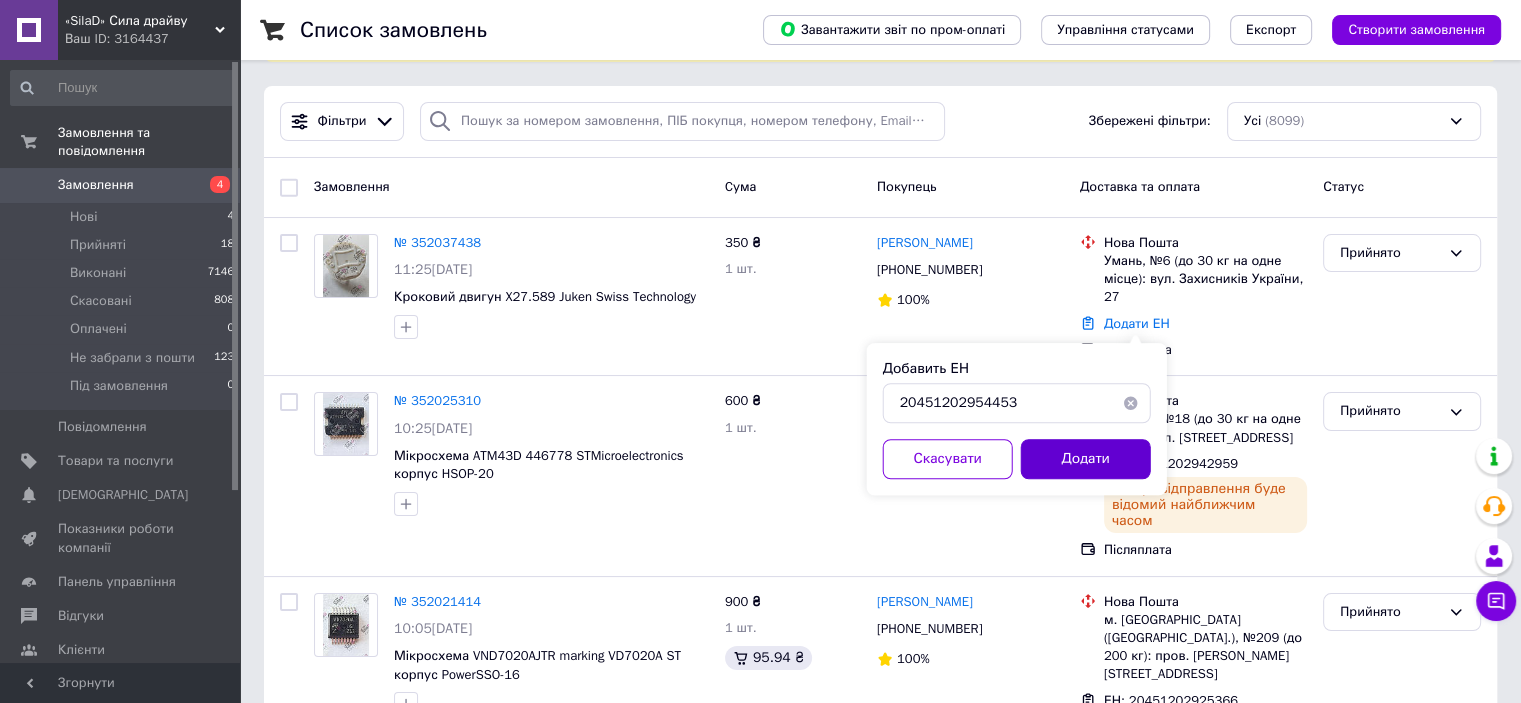 click on "Додати" at bounding box center (1086, 459) 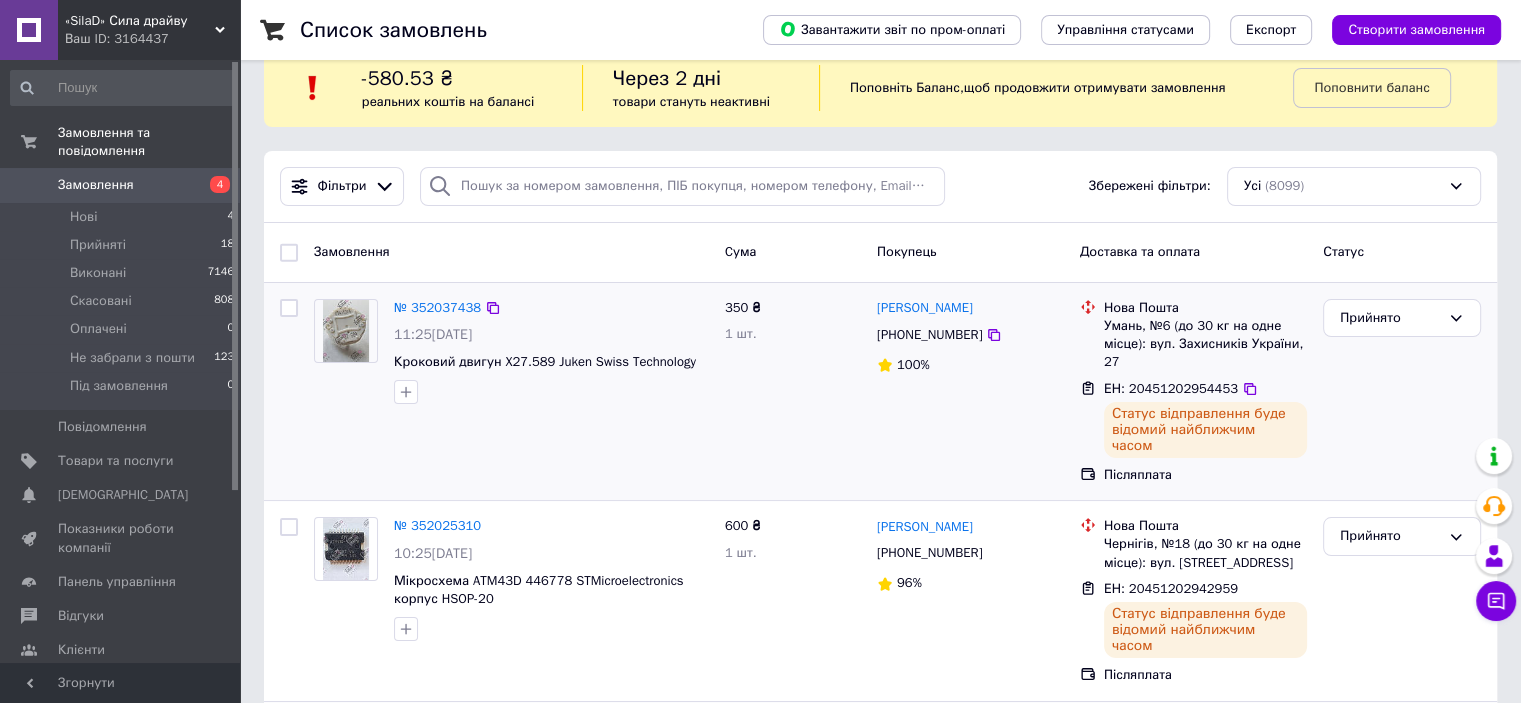 scroll, scrollTop: 0, scrollLeft: 0, axis: both 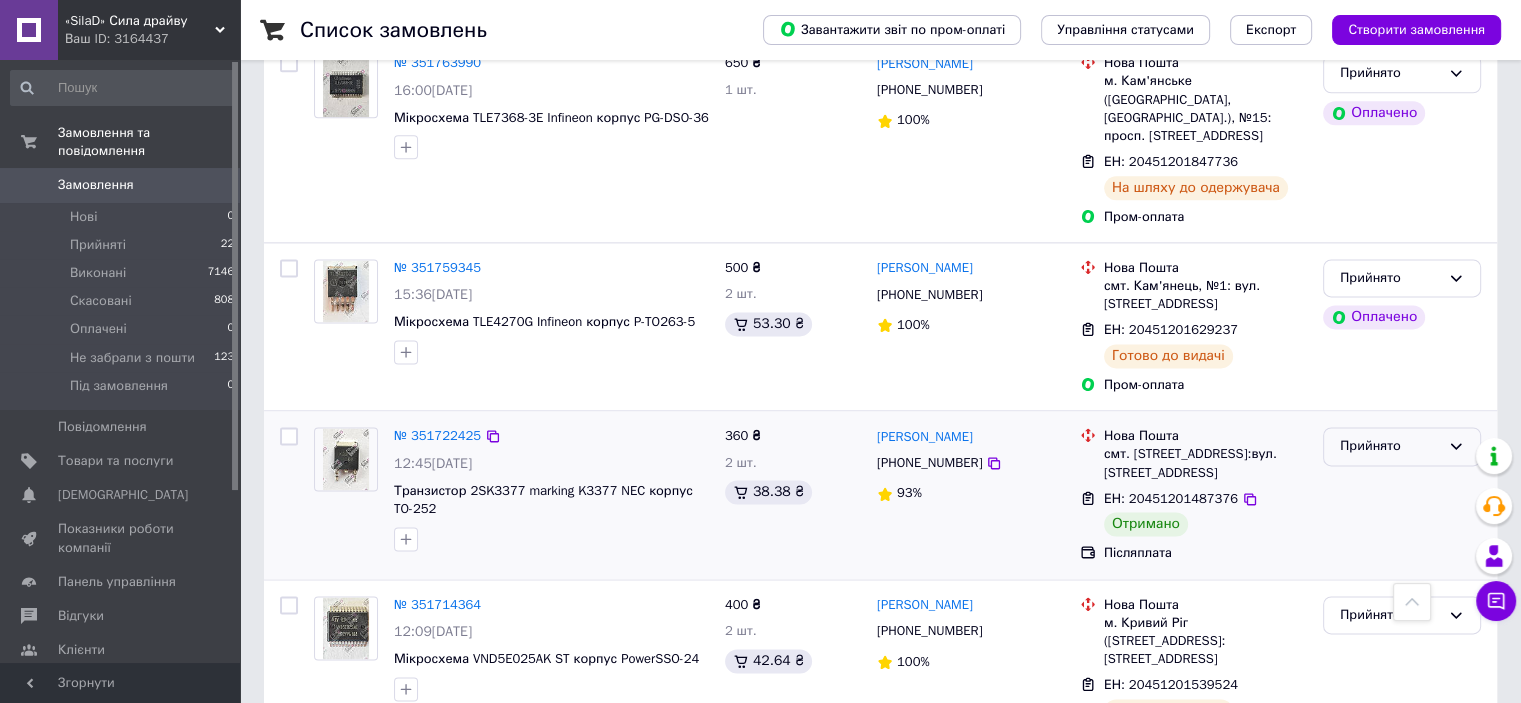 click on "Прийнято" at bounding box center [1390, 446] 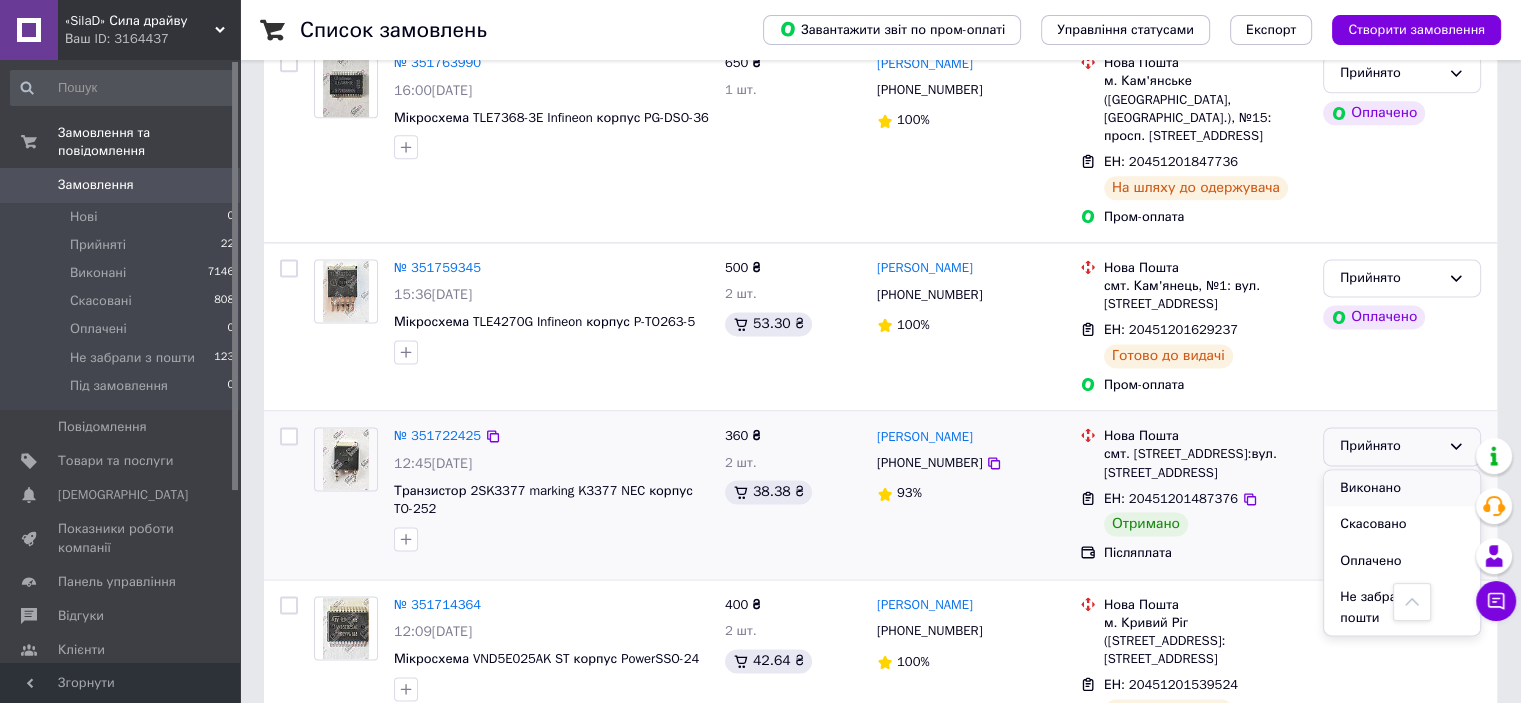 click on "Виконано" at bounding box center [1402, 488] 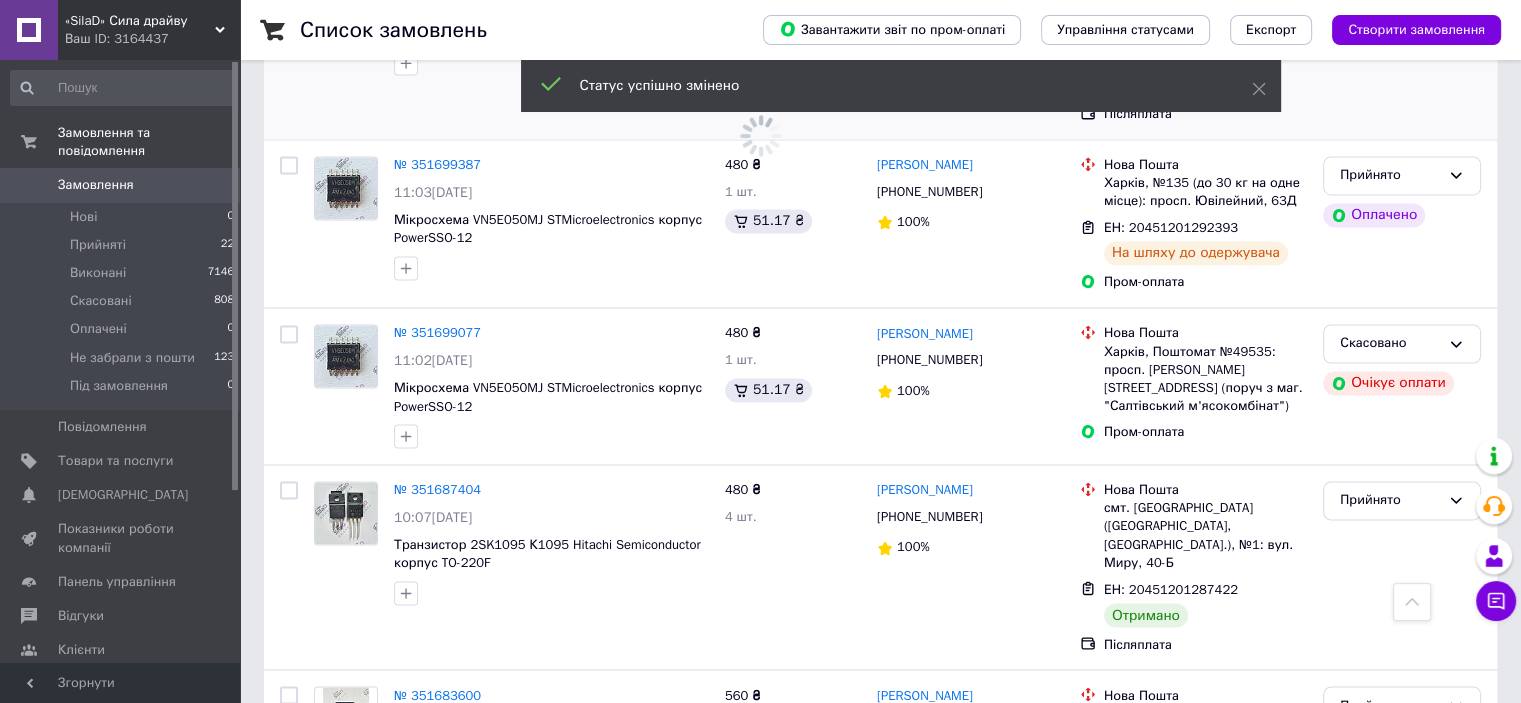 scroll, scrollTop: 3229, scrollLeft: 0, axis: vertical 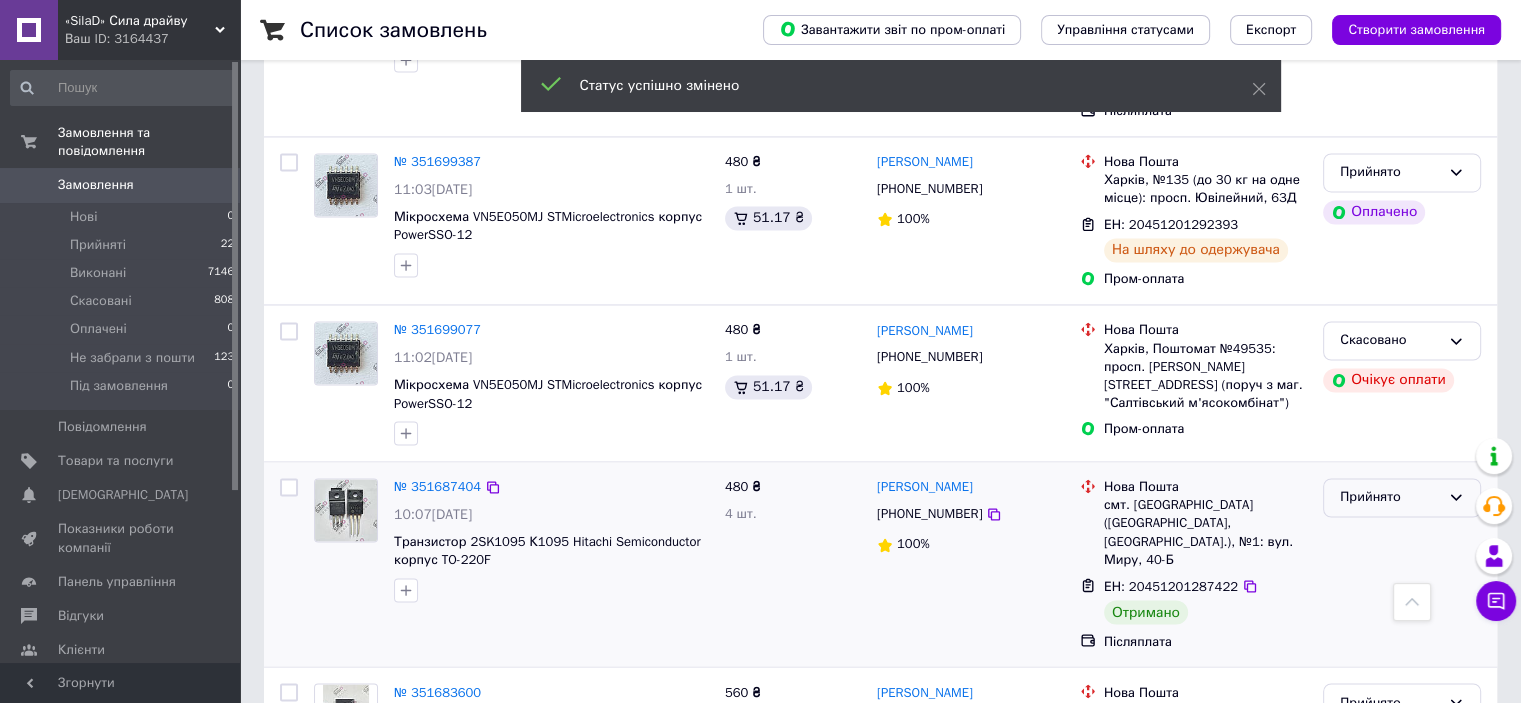 click on "Прийнято" at bounding box center (1402, 564) 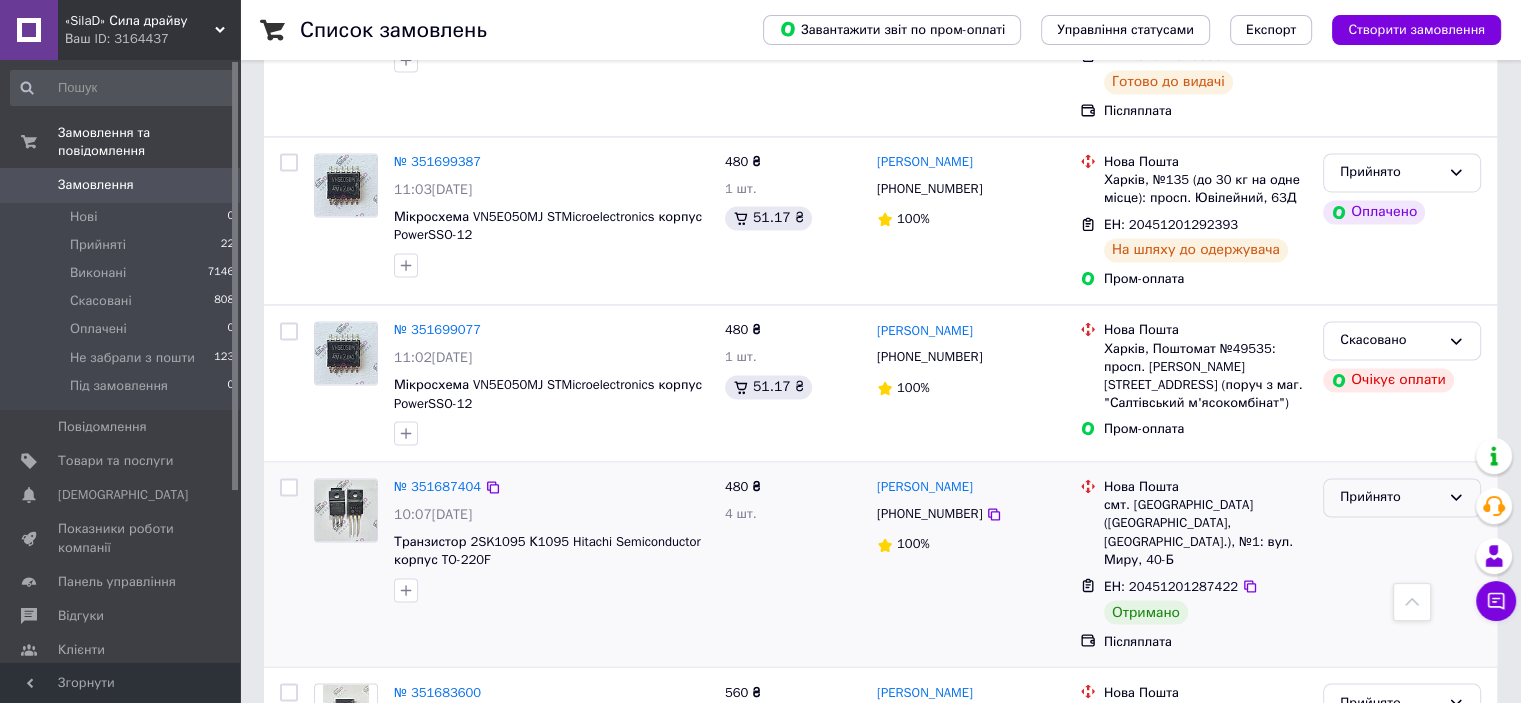 click on "Прийнято" at bounding box center [1390, 497] 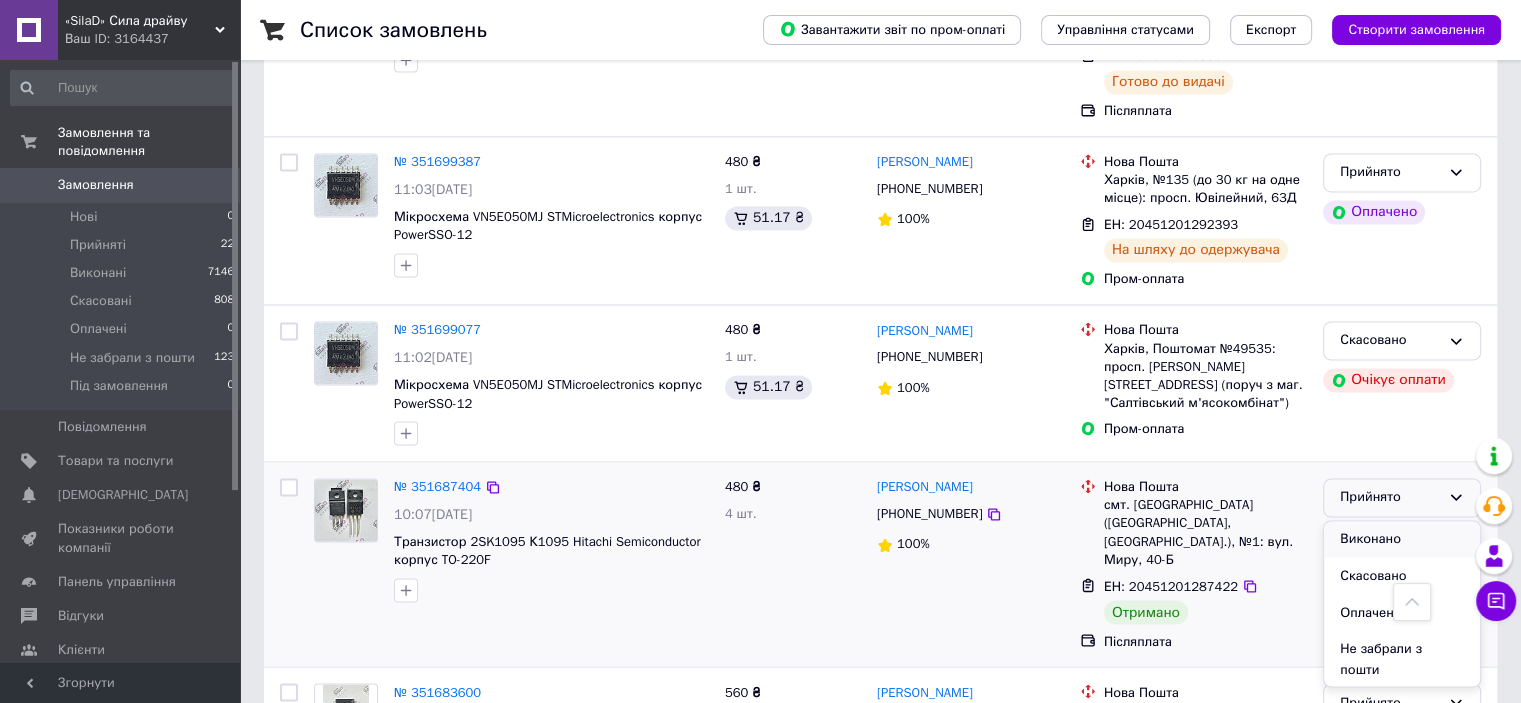click on "Виконано" at bounding box center (1402, 539) 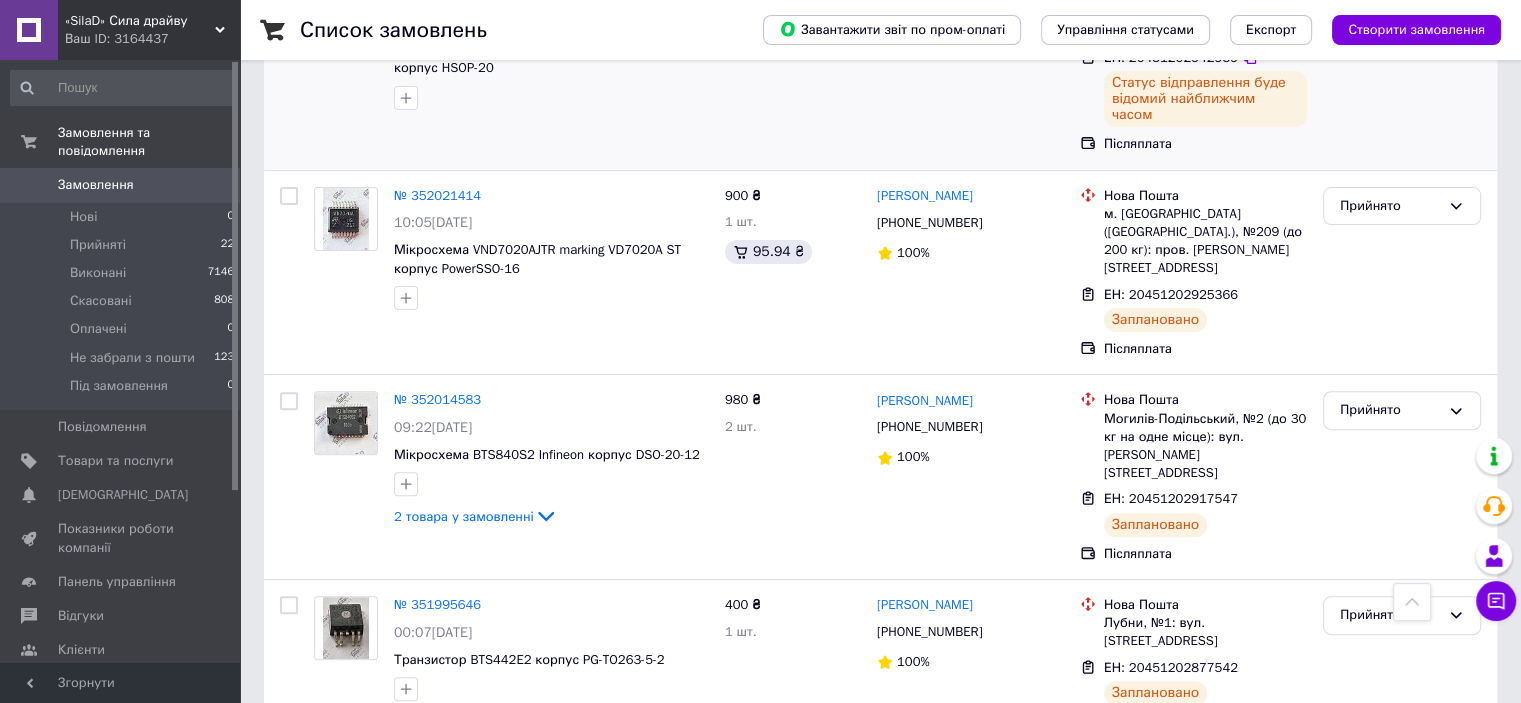 scroll, scrollTop: 600, scrollLeft: 0, axis: vertical 